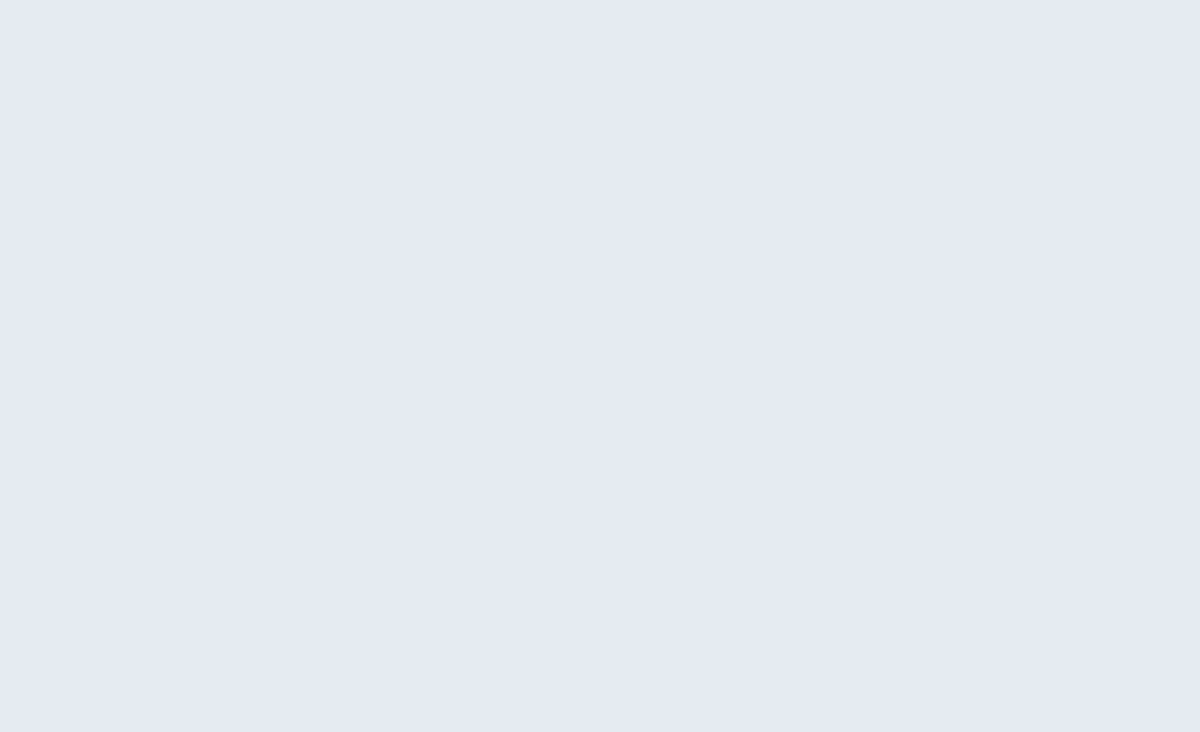 scroll, scrollTop: 0, scrollLeft: 0, axis: both 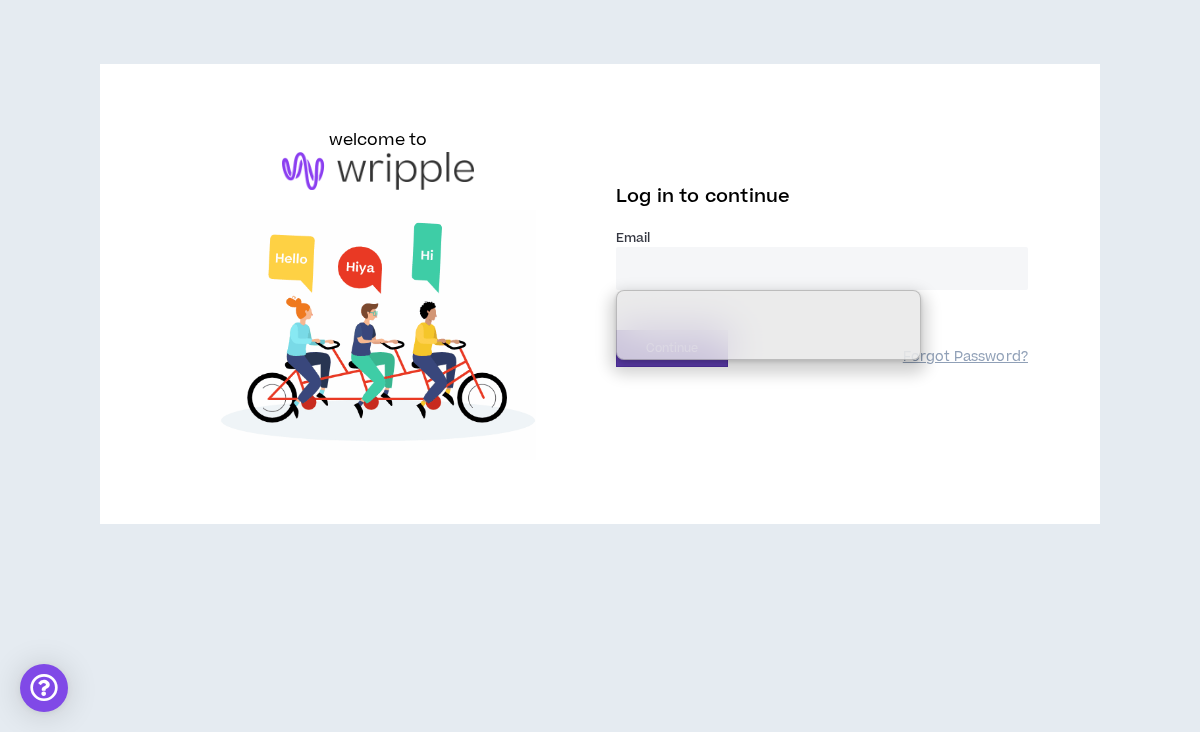 click on "welcome to Log in to continue   Email  * Continue Forgot Password?" at bounding box center [600, 294] 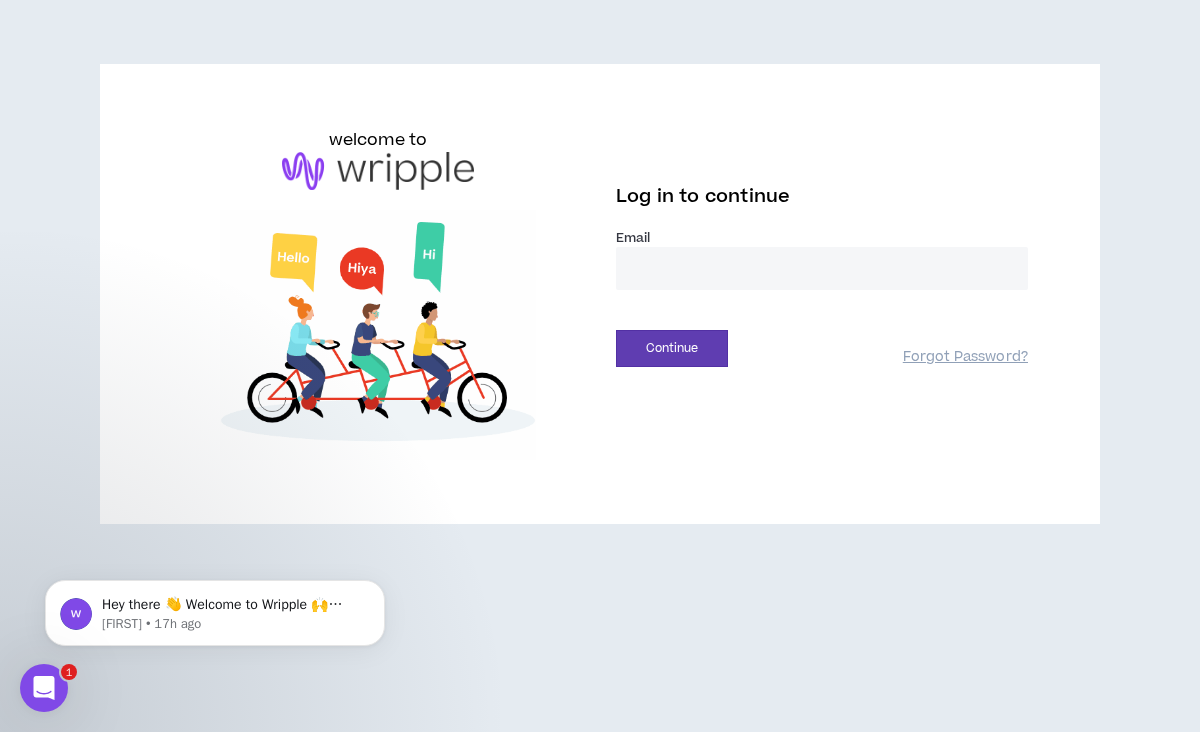 scroll, scrollTop: 0, scrollLeft: 0, axis: both 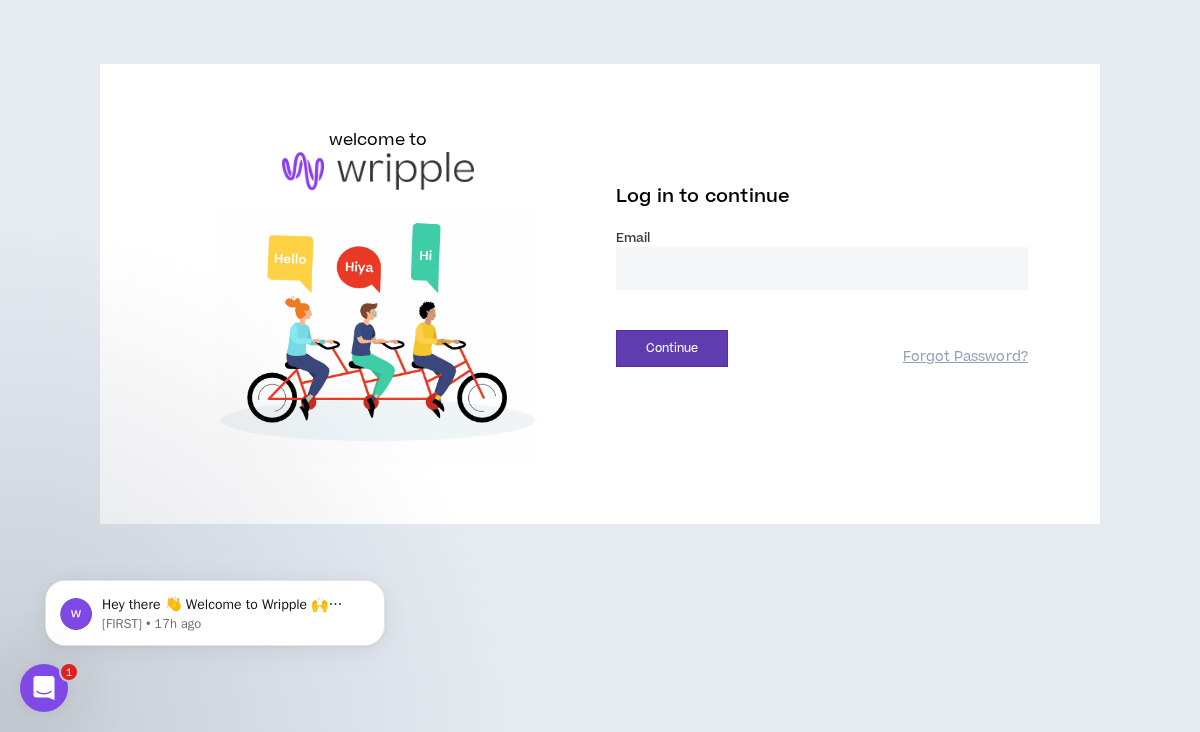 click at bounding box center [822, 268] 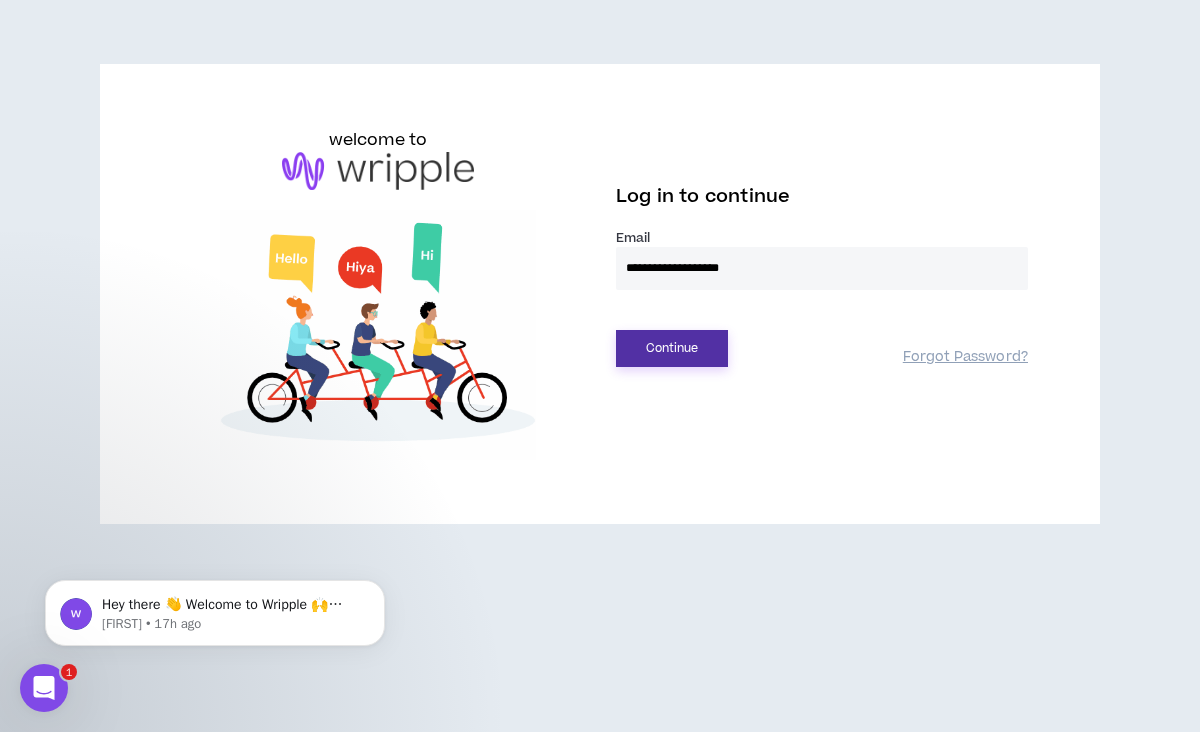 type on "**********" 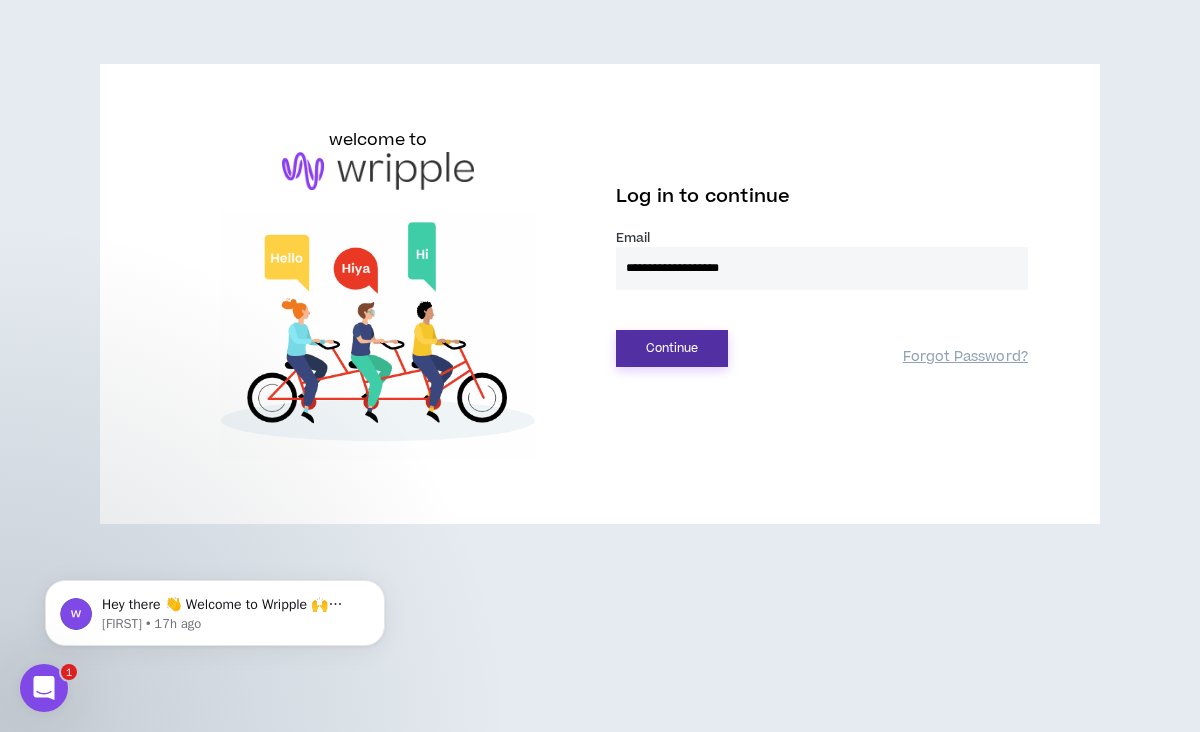 click on "Continue" at bounding box center [672, 348] 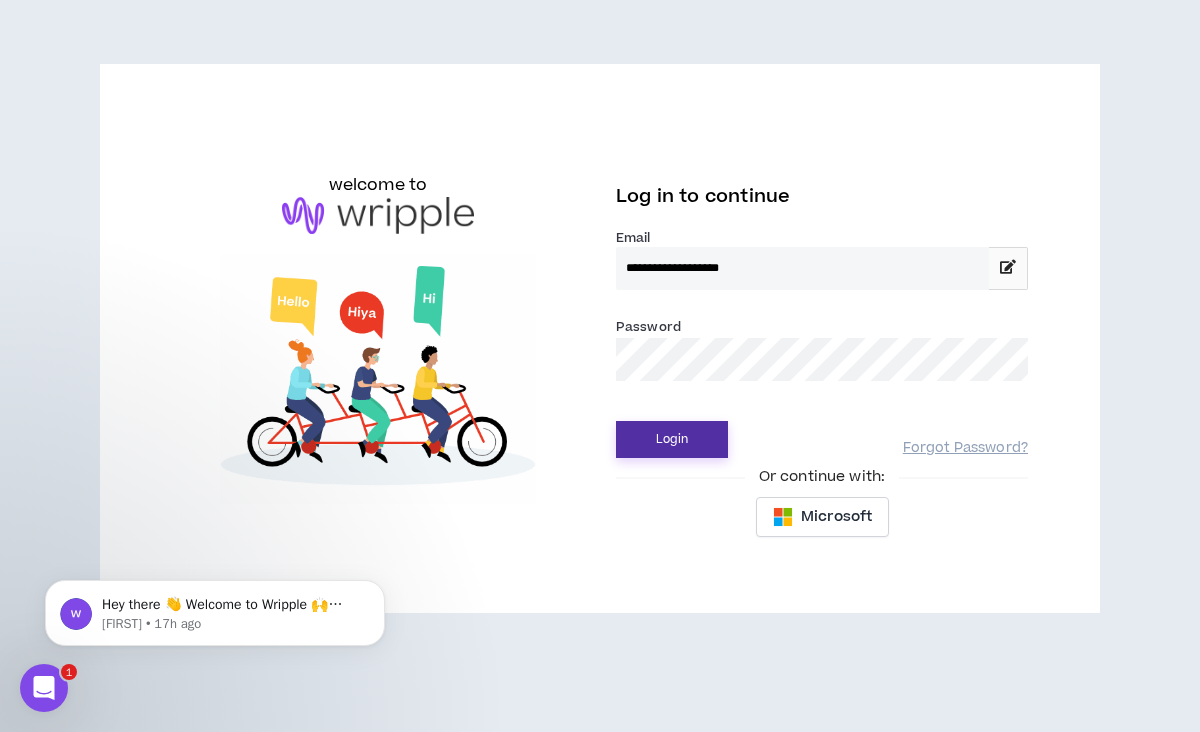 click on "Login" at bounding box center (672, 439) 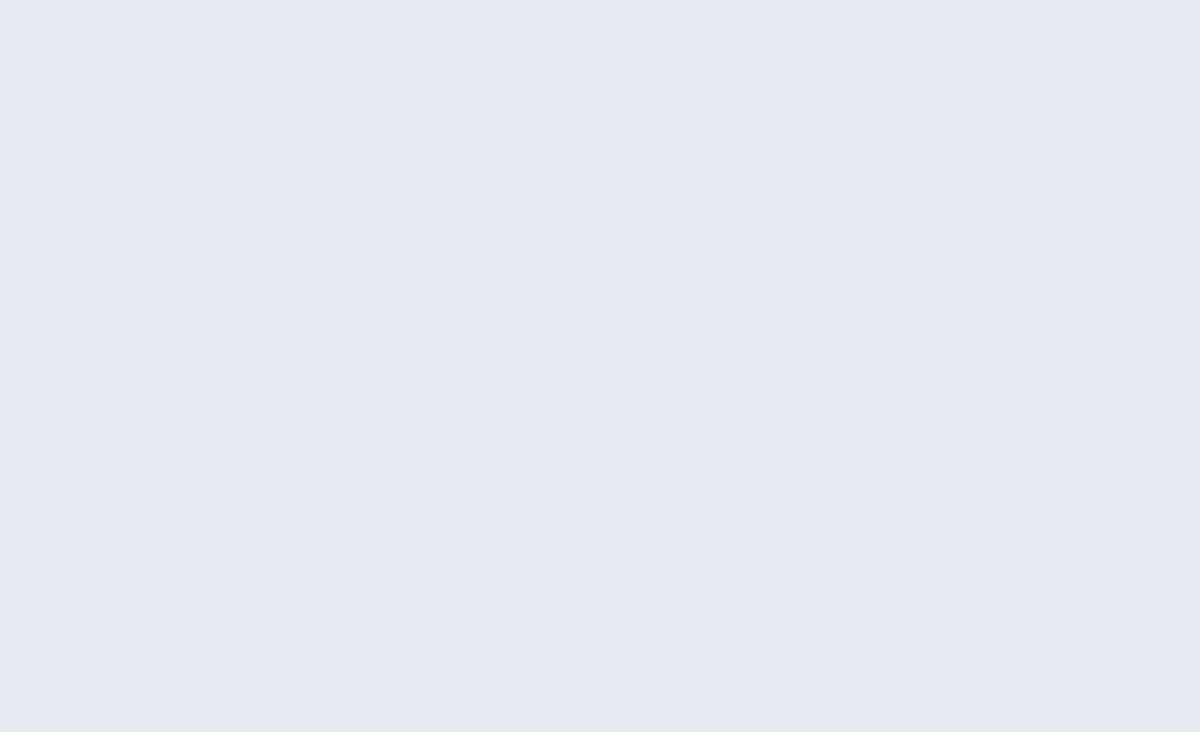 scroll, scrollTop: 0, scrollLeft: 0, axis: both 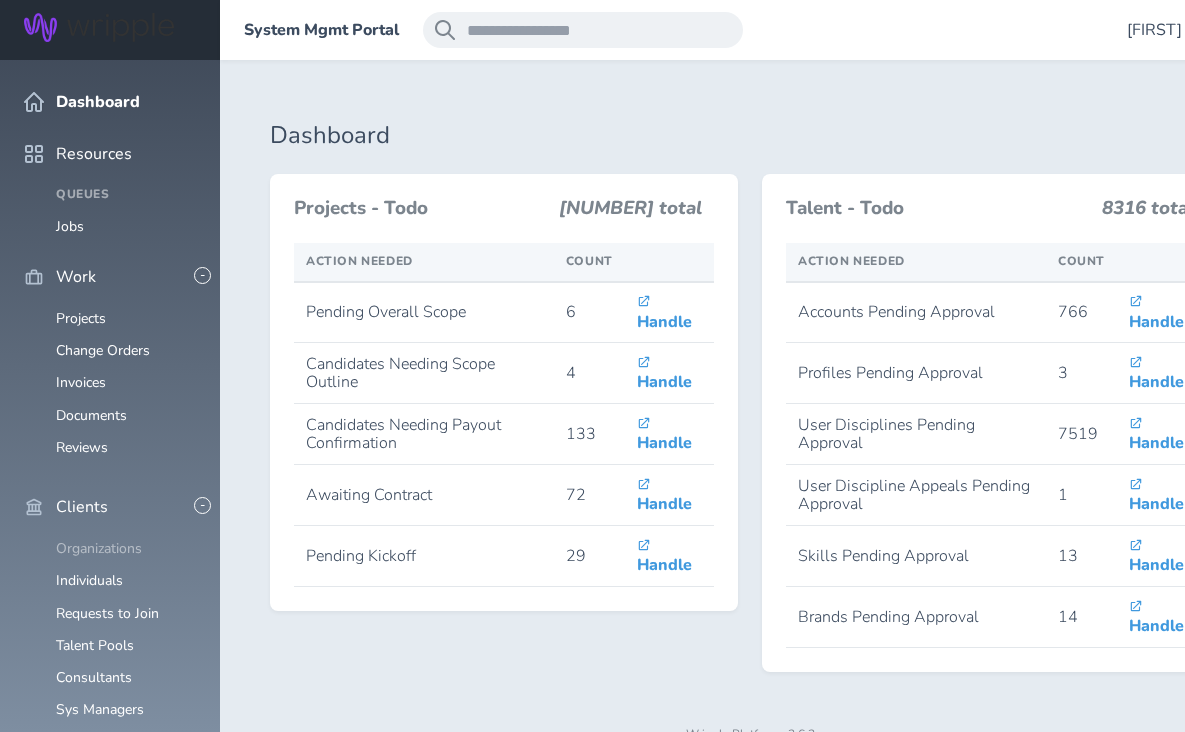click on "Organizations" at bounding box center [99, 548] 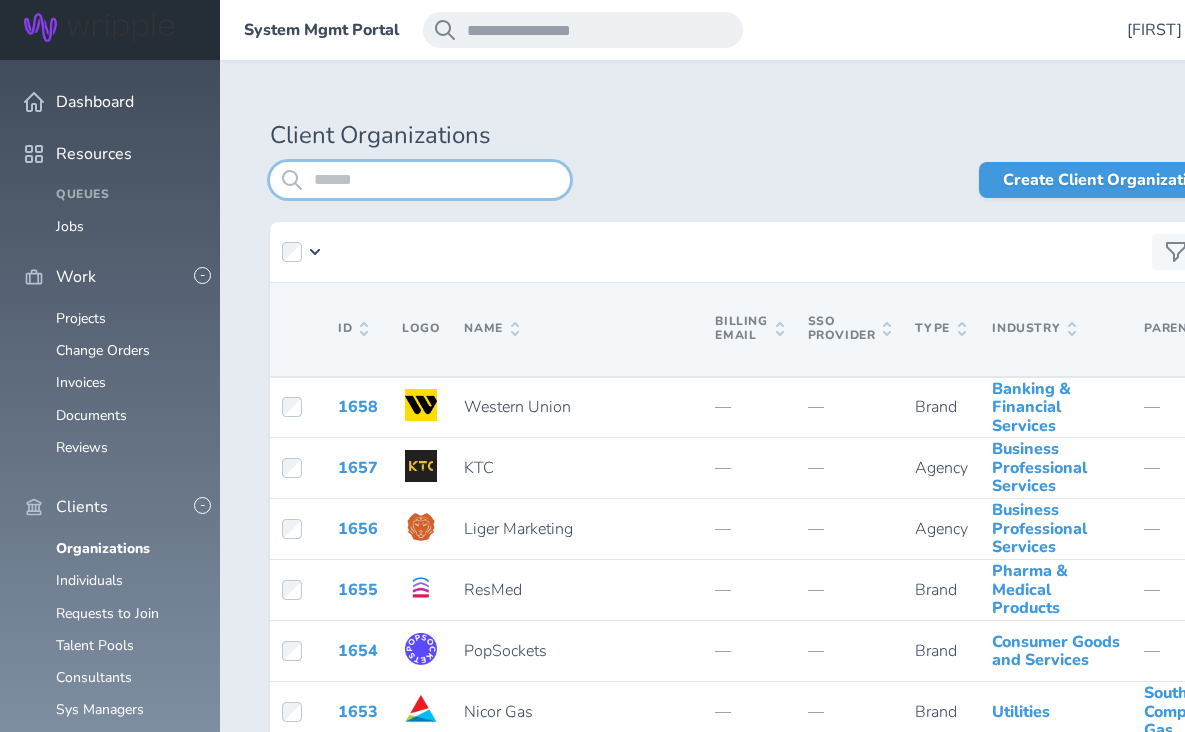 click at bounding box center (420, 180) 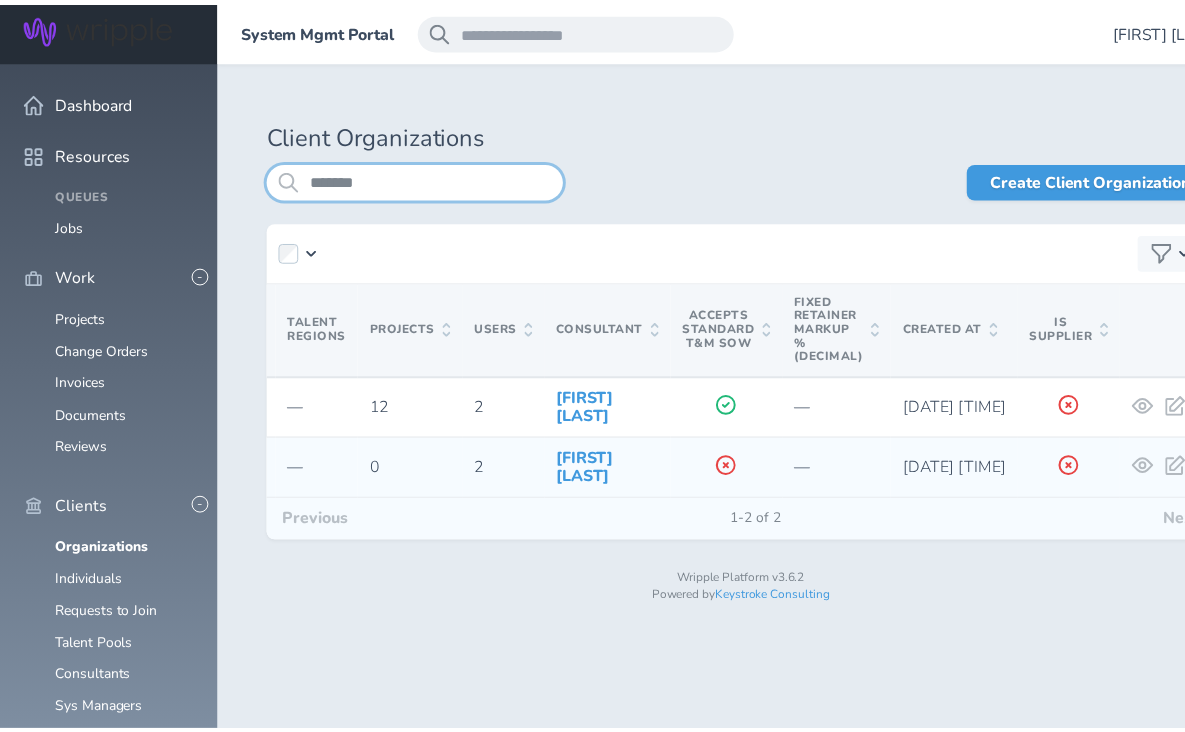 scroll, scrollTop: 0, scrollLeft: 1245, axis: horizontal 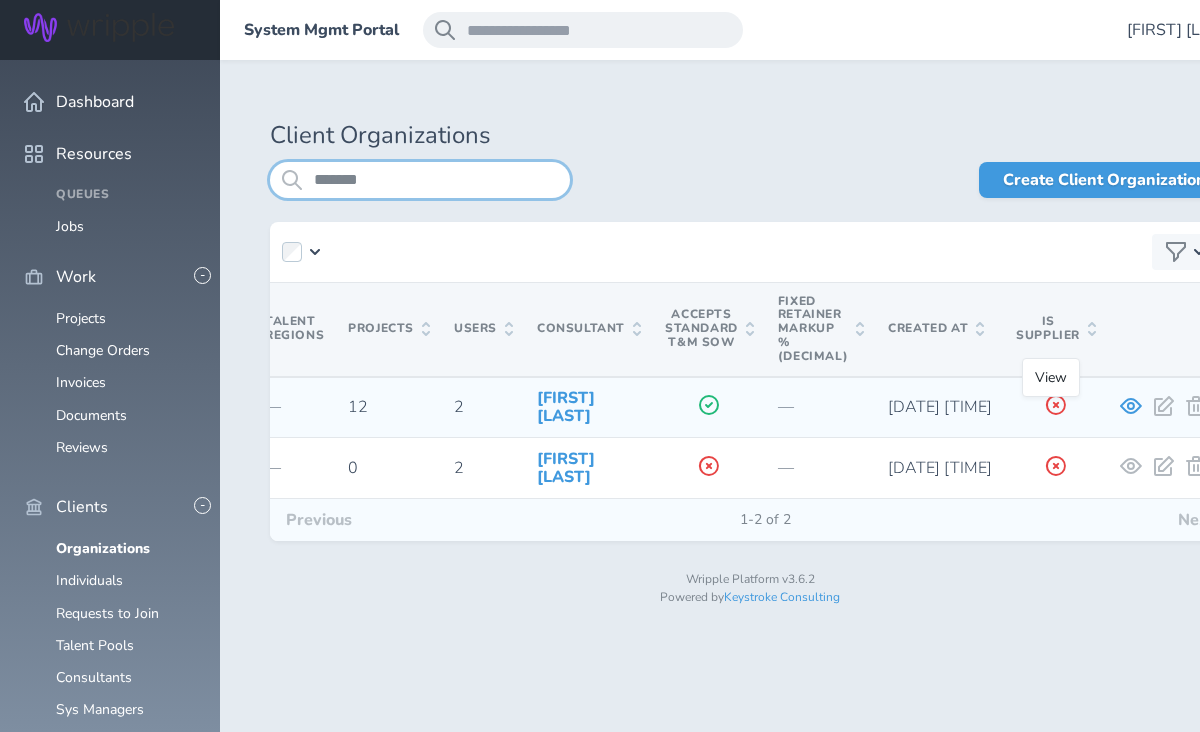 type on "*******" 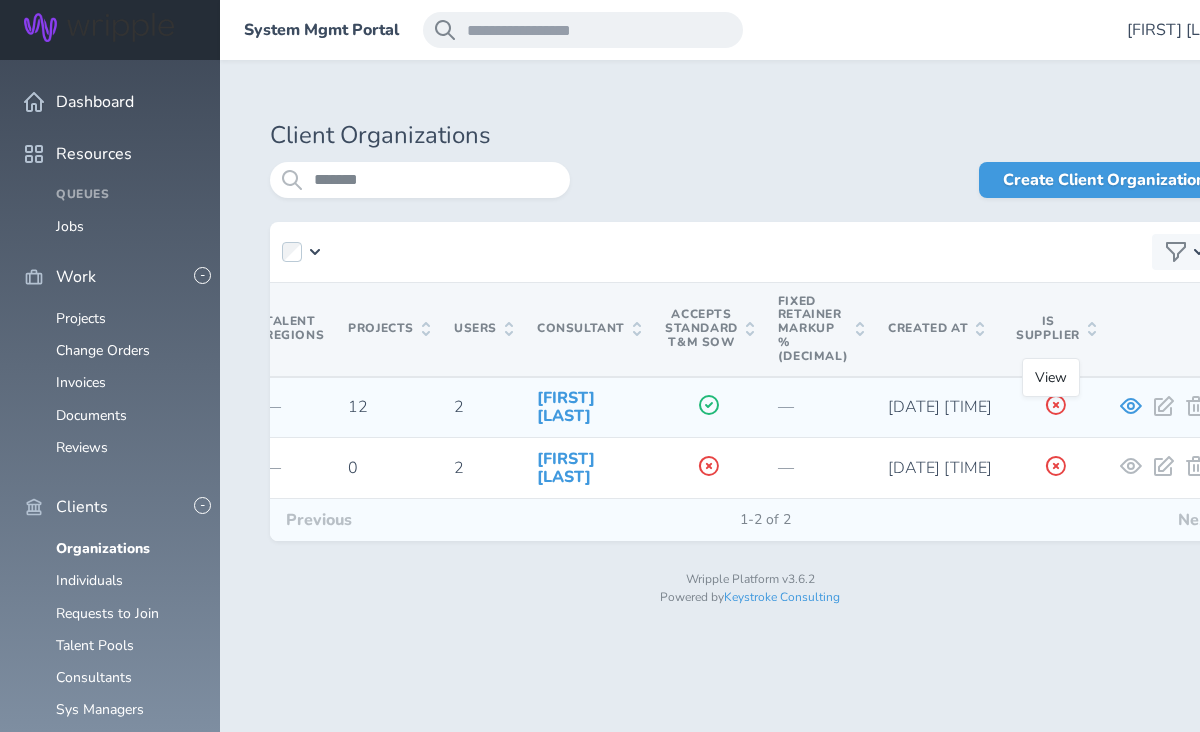 click 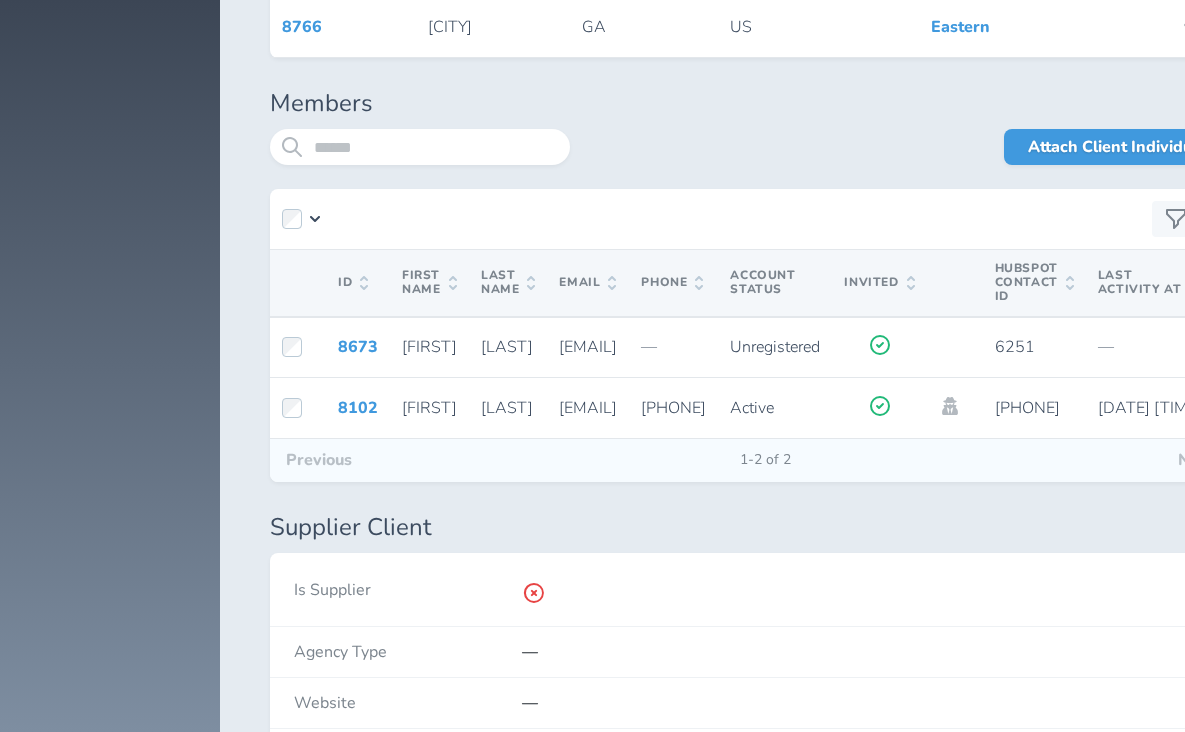 scroll, scrollTop: 3839, scrollLeft: 0, axis: vertical 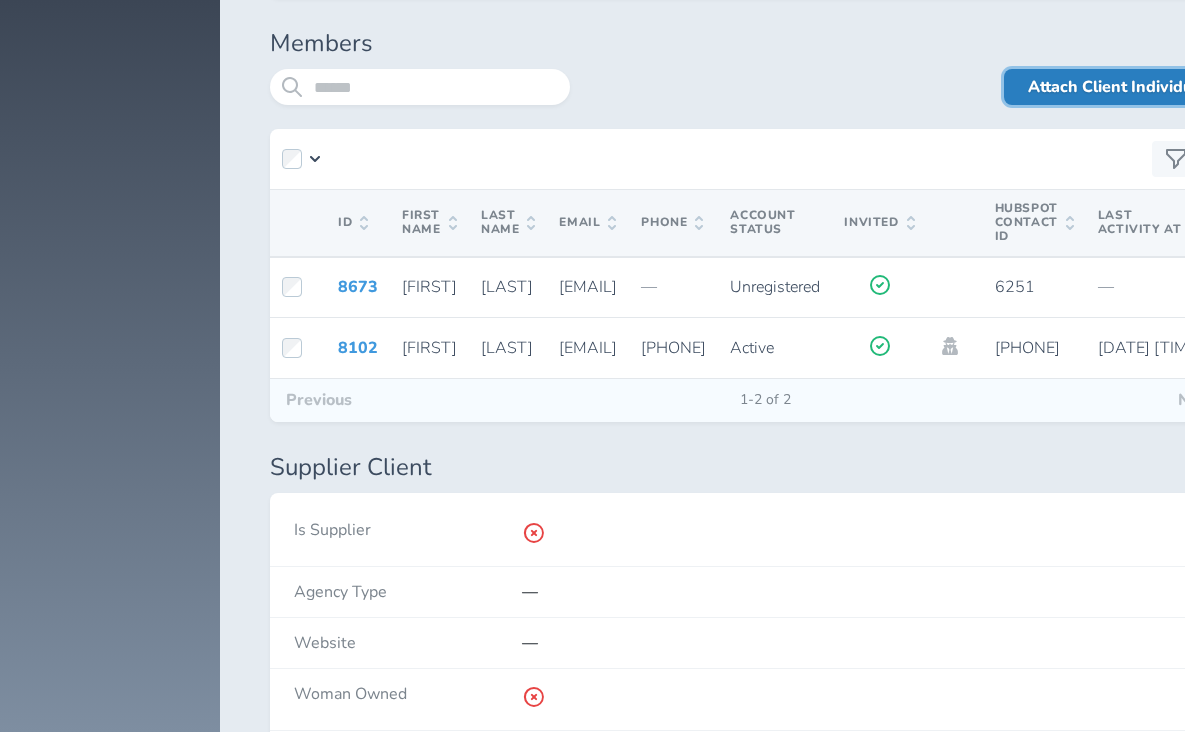 click on "Attach Client Individual" at bounding box center [1117, 87] 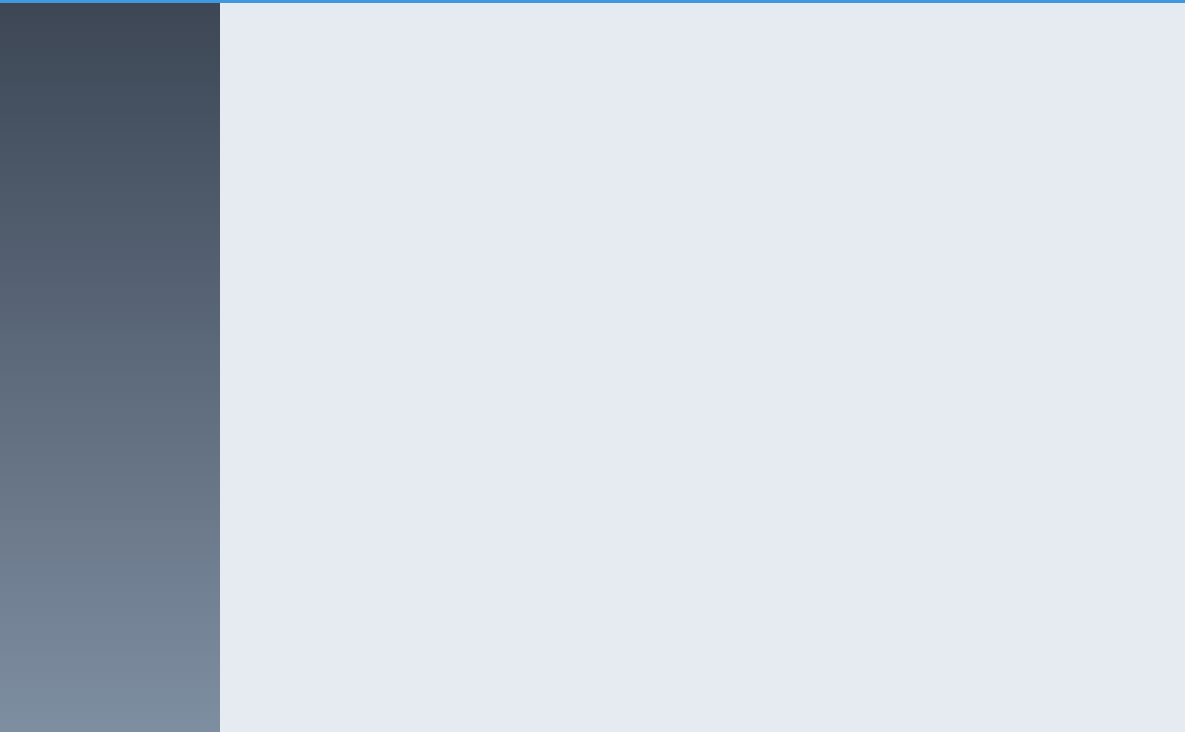 scroll, scrollTop: 0, scrollLeft: 0, axis: both 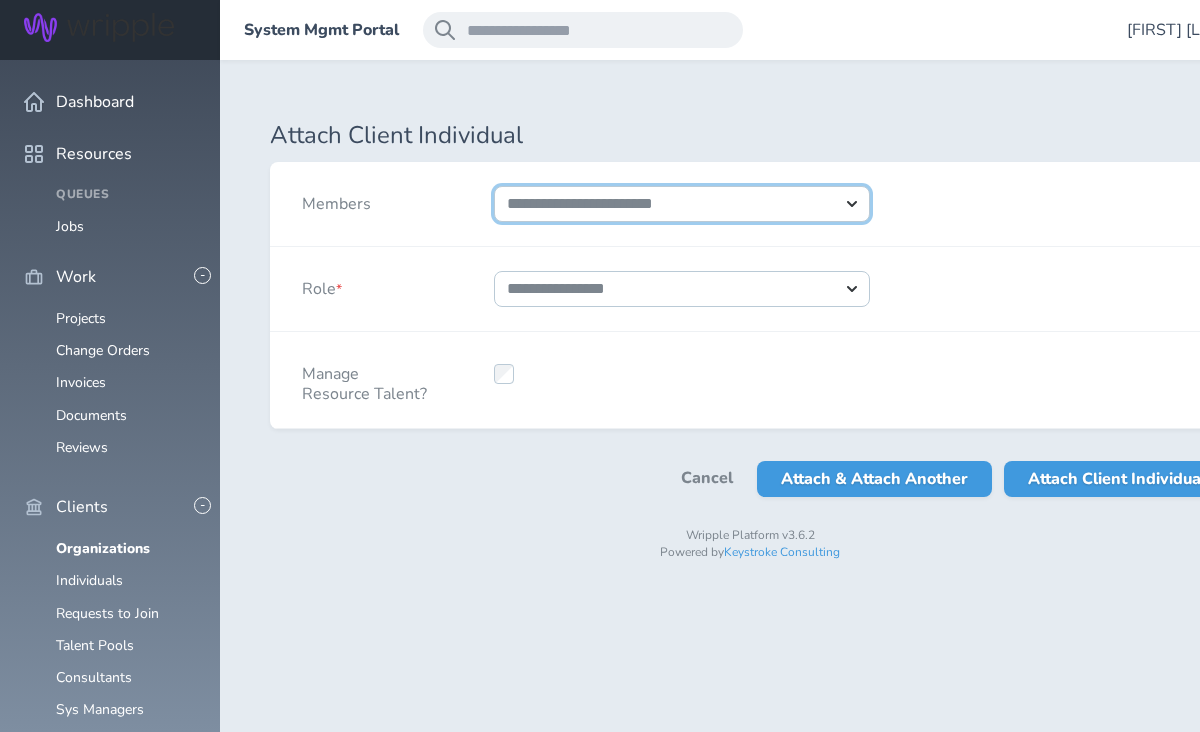 click on "**********" at bounding box center (682, 204) 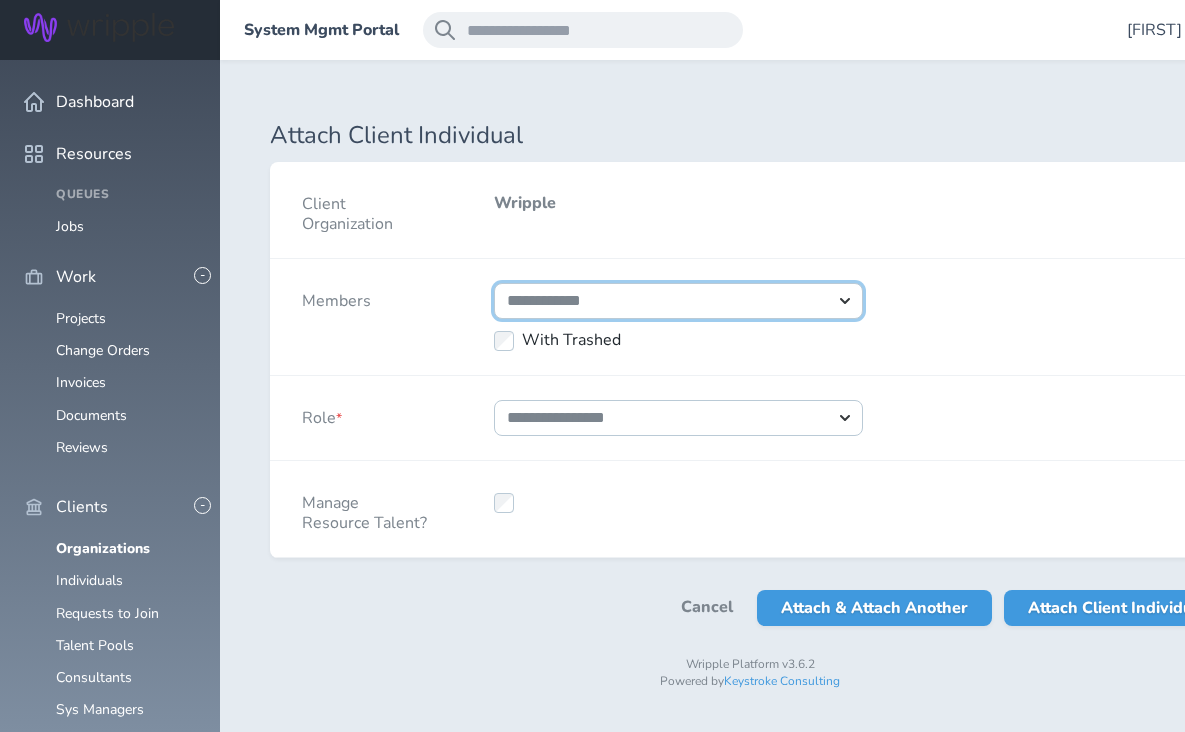 select on "****" 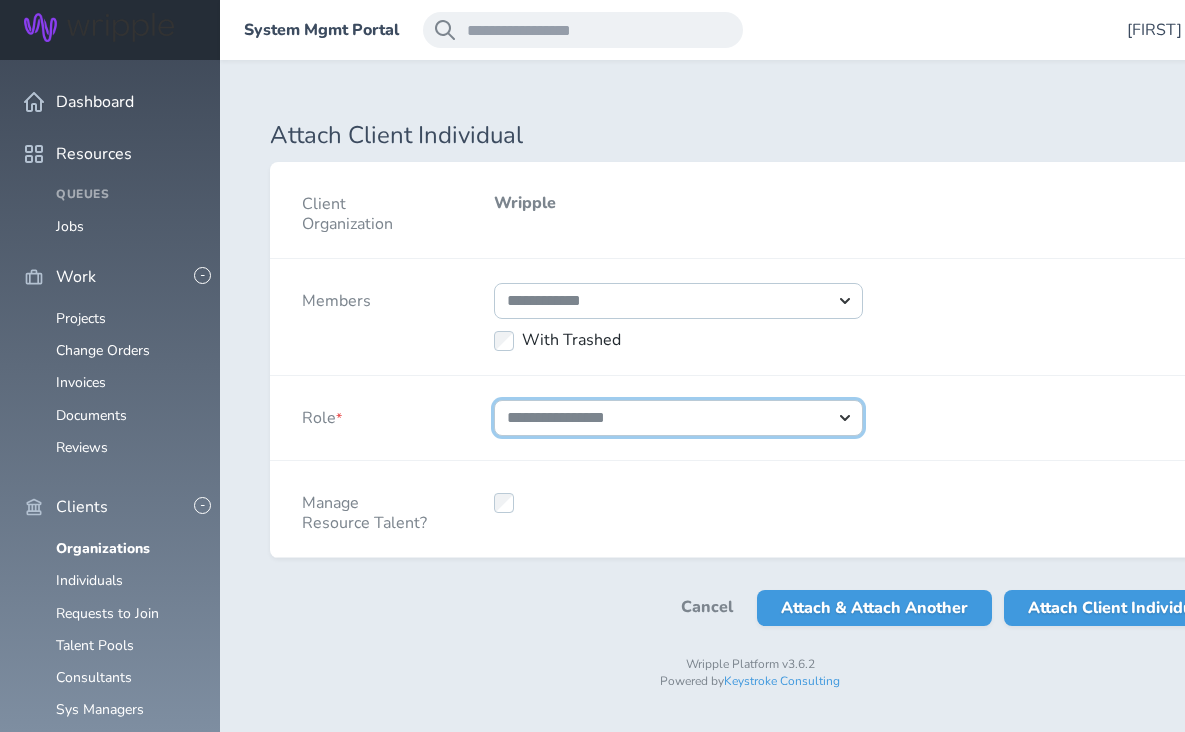 click on "**********" at bounding box center [678, 418] 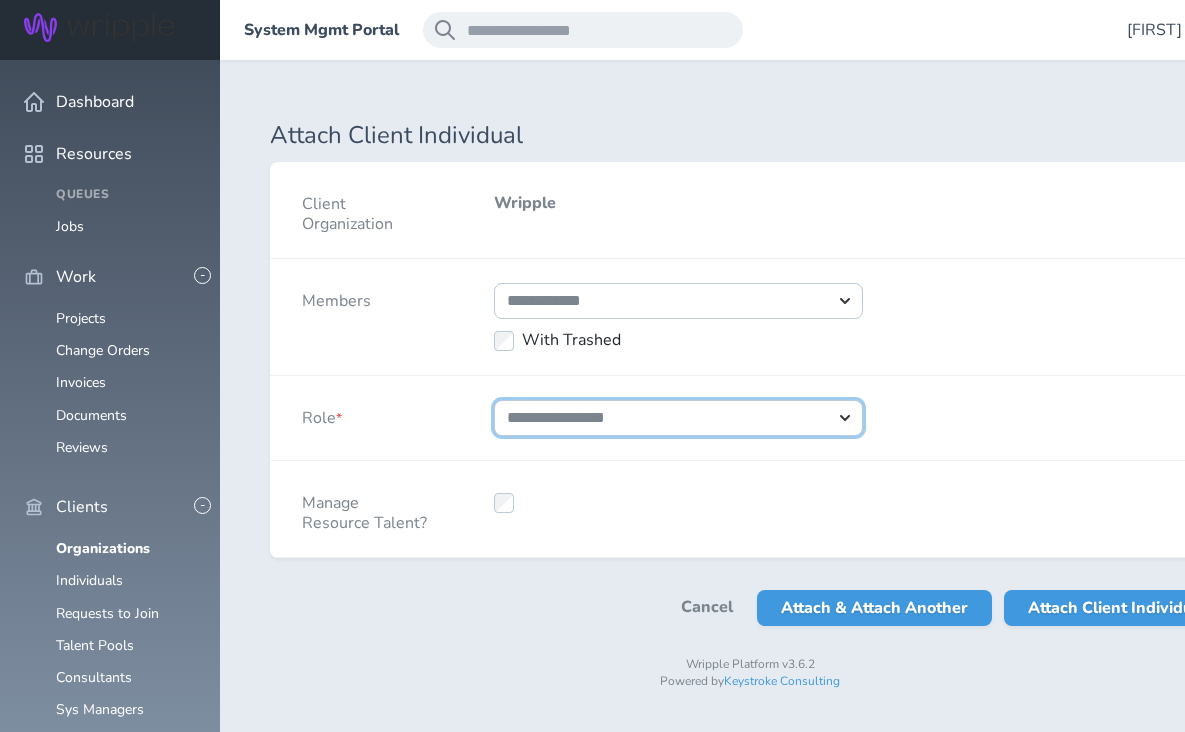 select on "*" 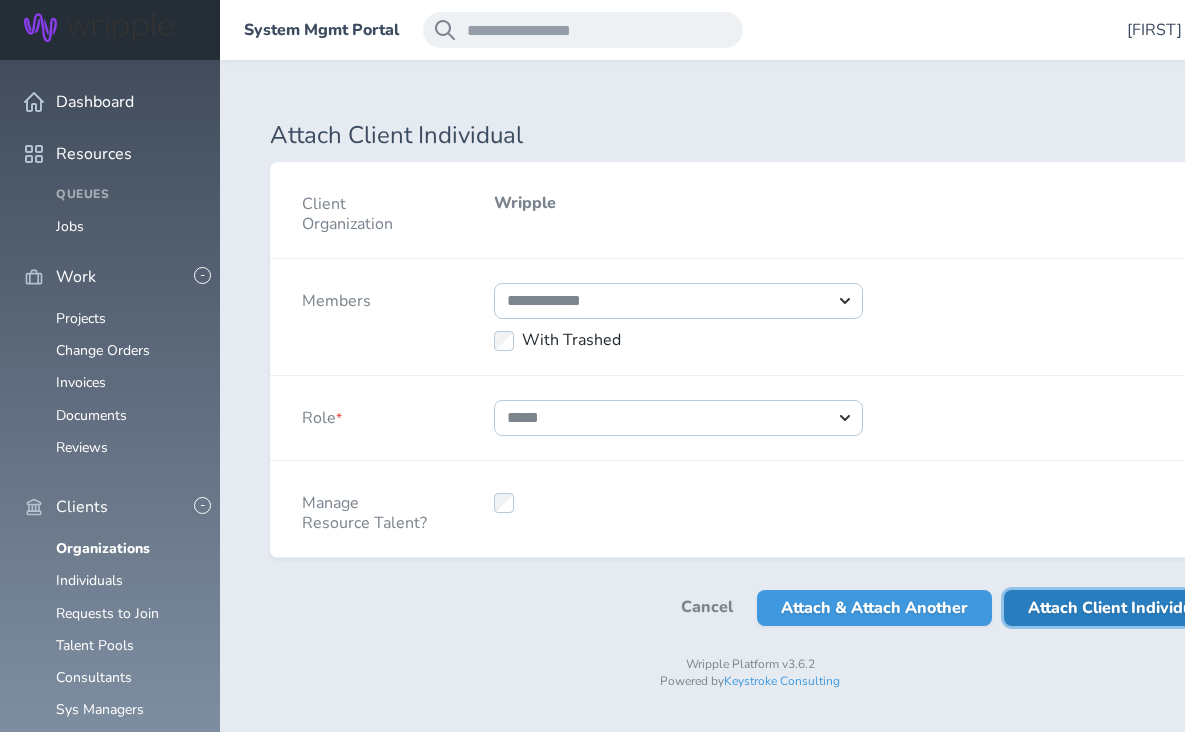 click on "Attach Client Individual" at bounding box center [1117, 608] 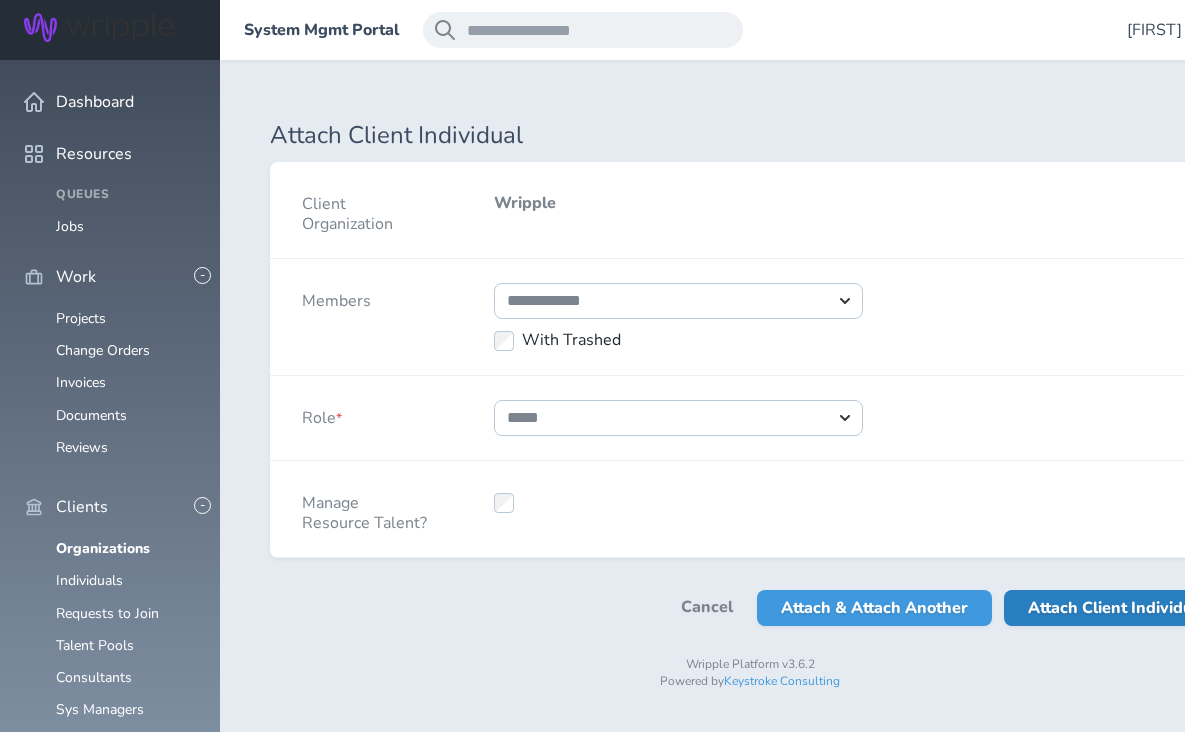 select 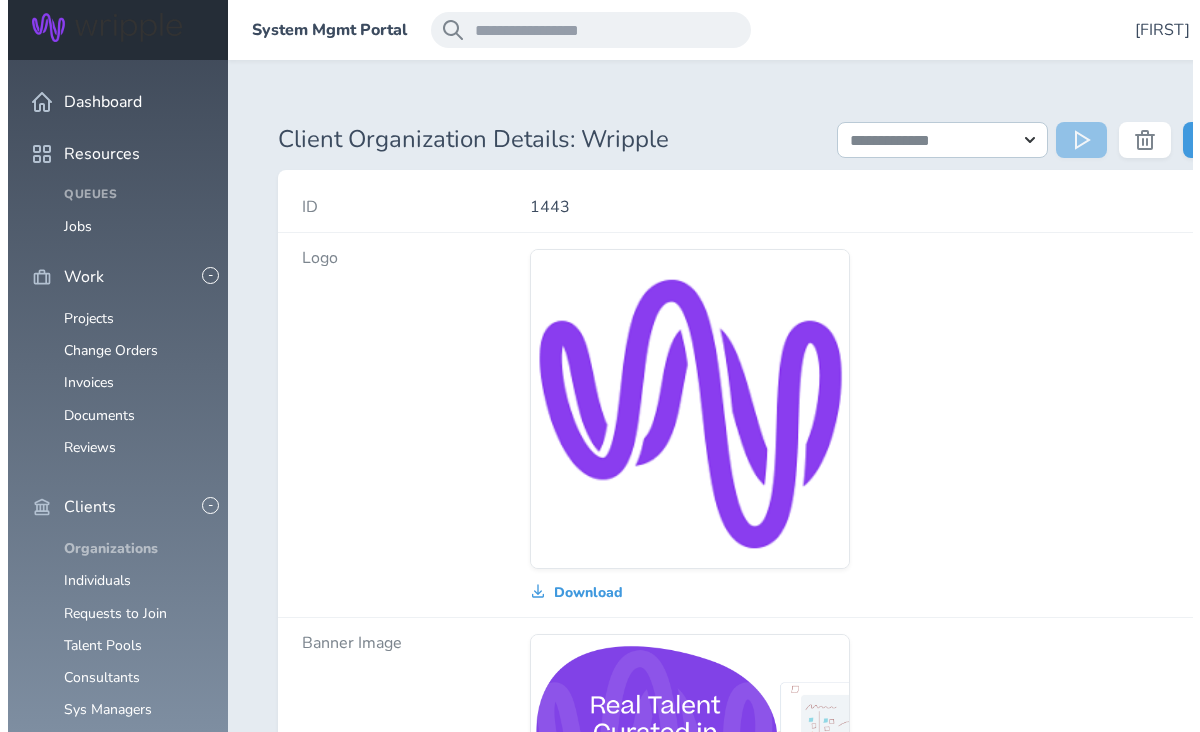 scroll, scrollTop: 1322, scrollLeft: 0, axis: vertical 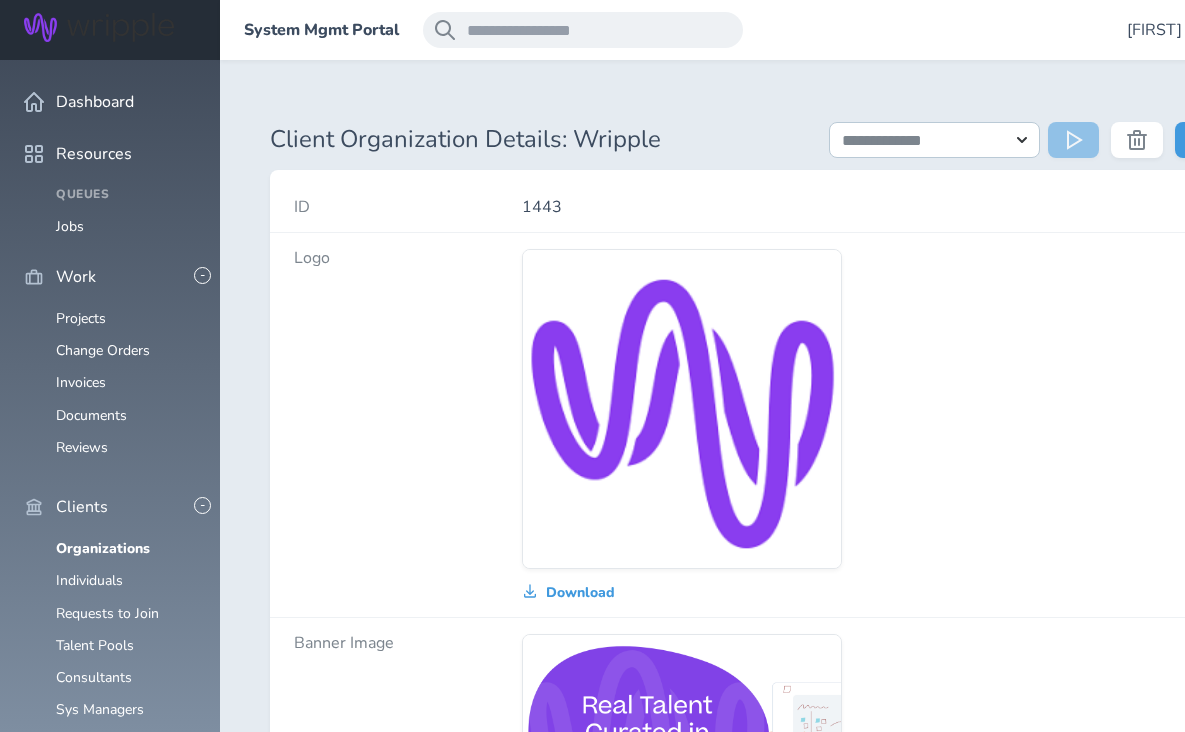 click on "Users" at bounding box center [74, 1928] 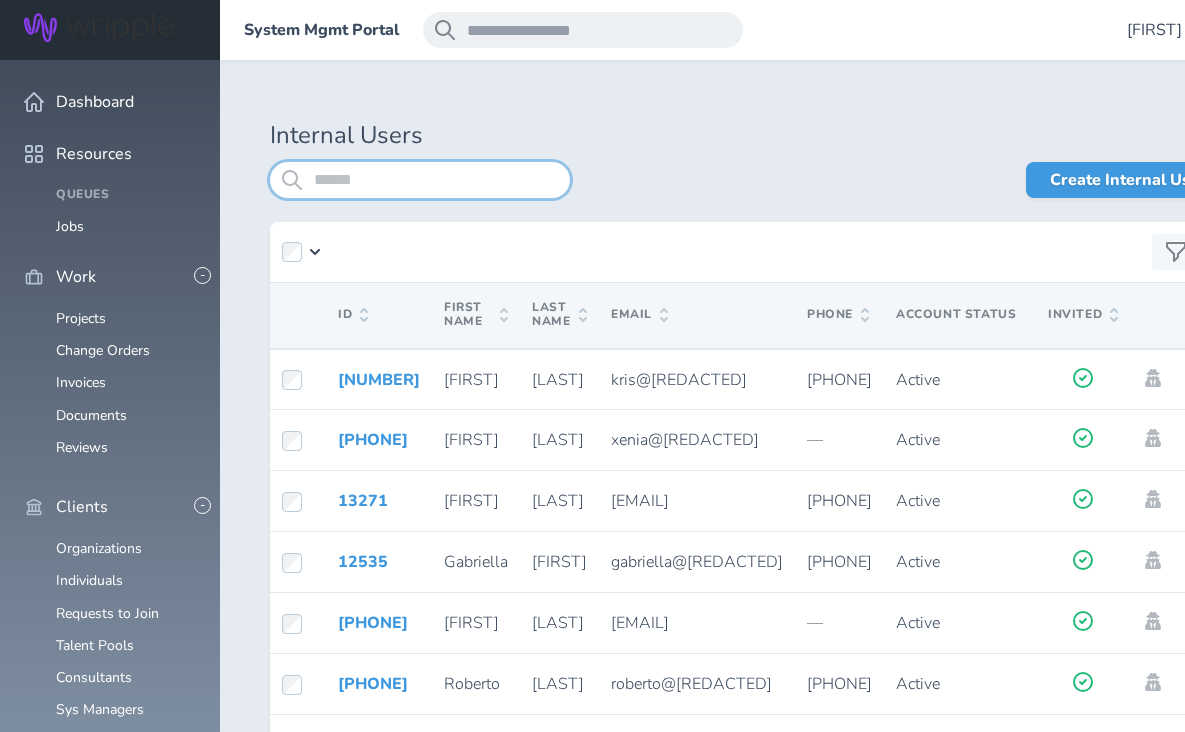 click at bounding box center (420, 180) 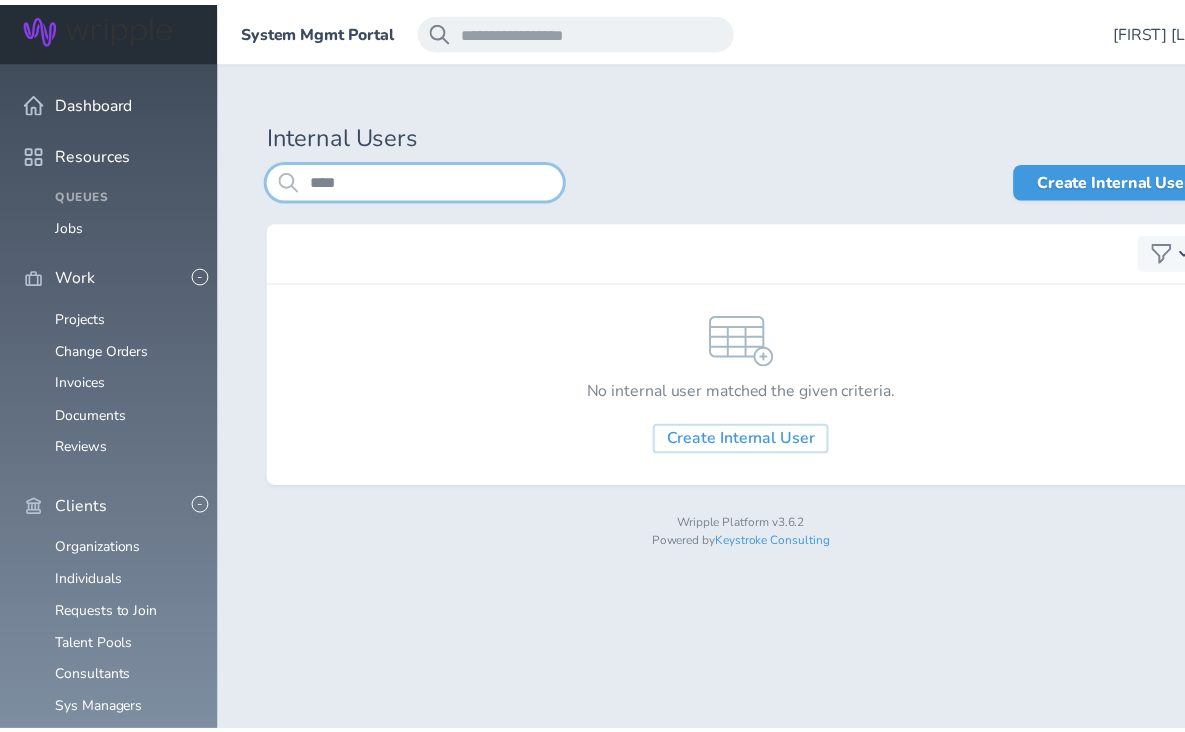 scroll, scrollTop: 234, scrollLeft: 0, axis: vertical 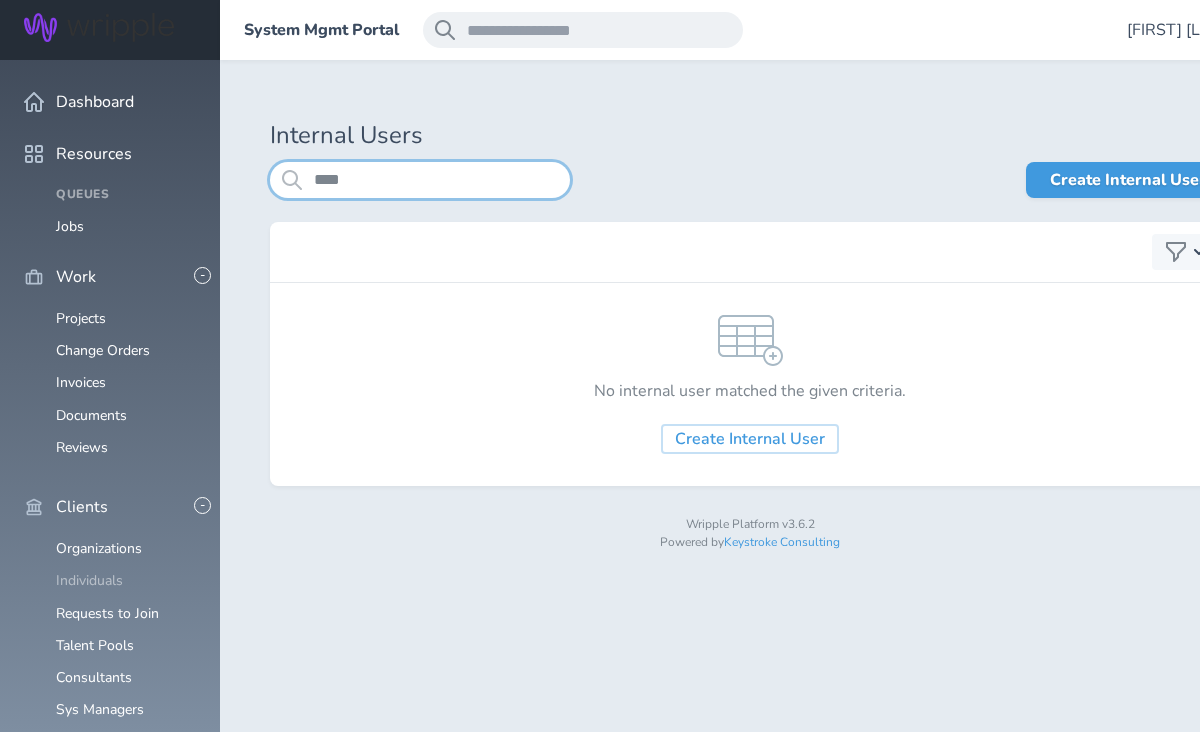 type on "****" 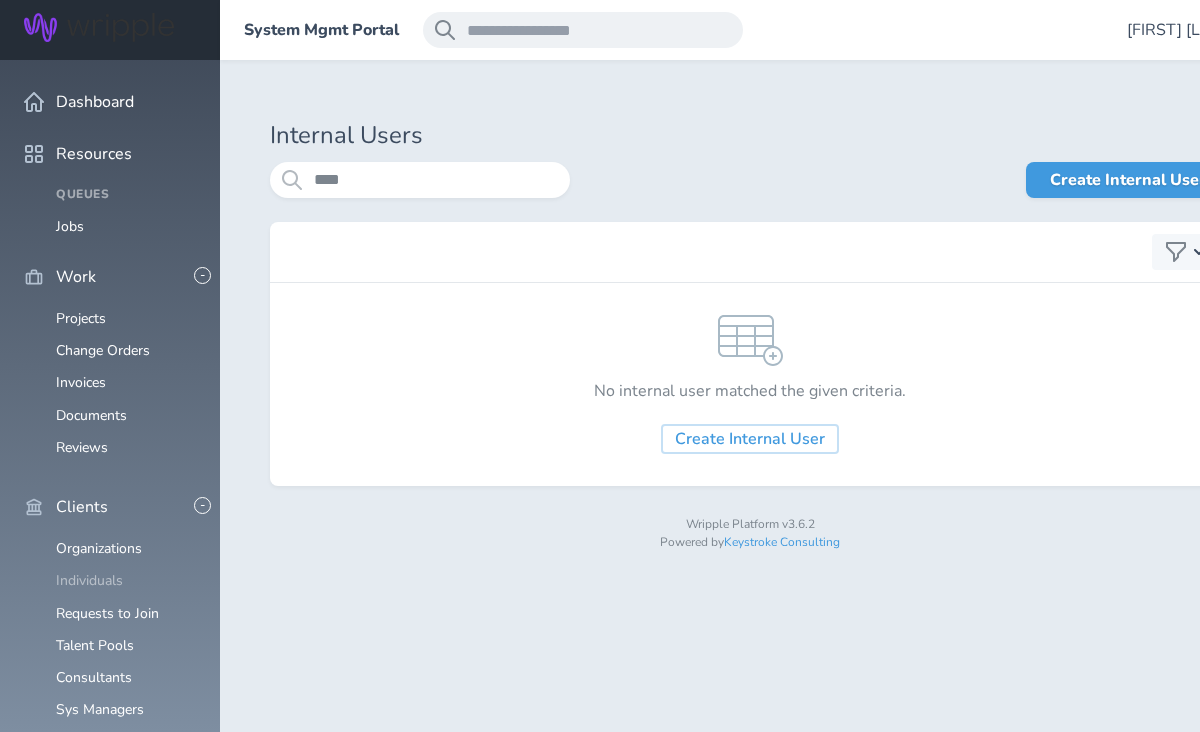 click on "Individuals" at bounding box center [89, 580] 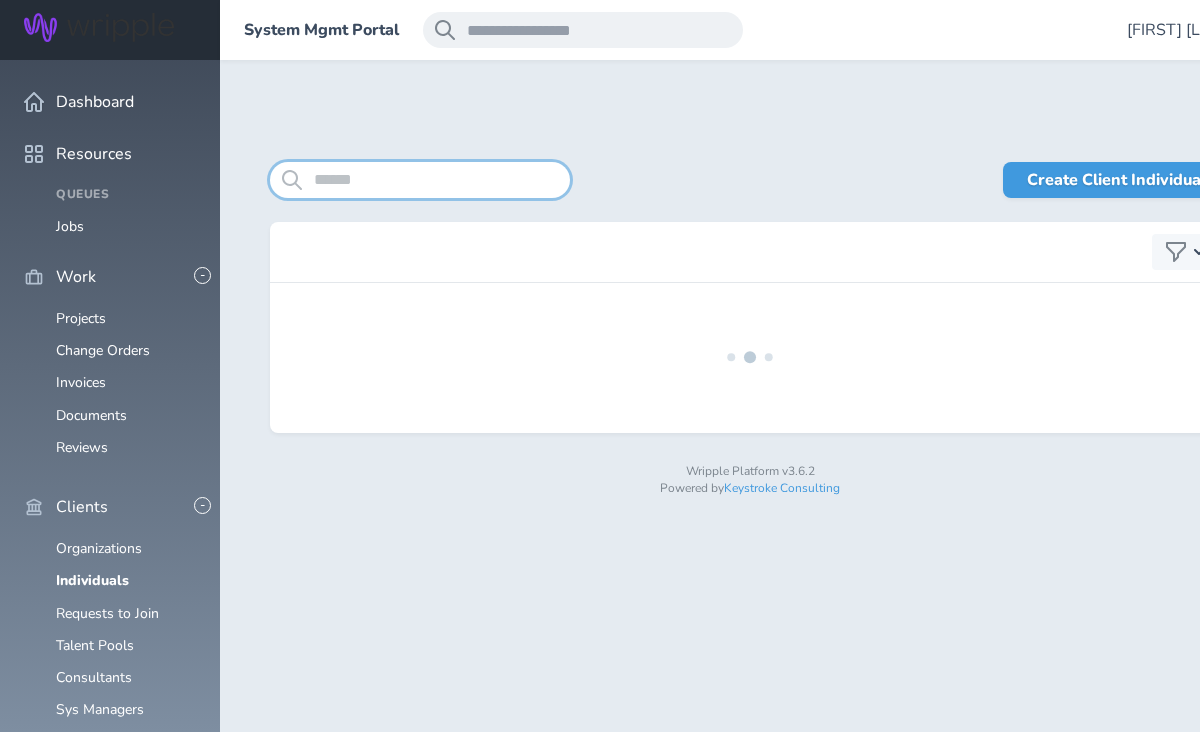 click at bounding box center (420, 180) 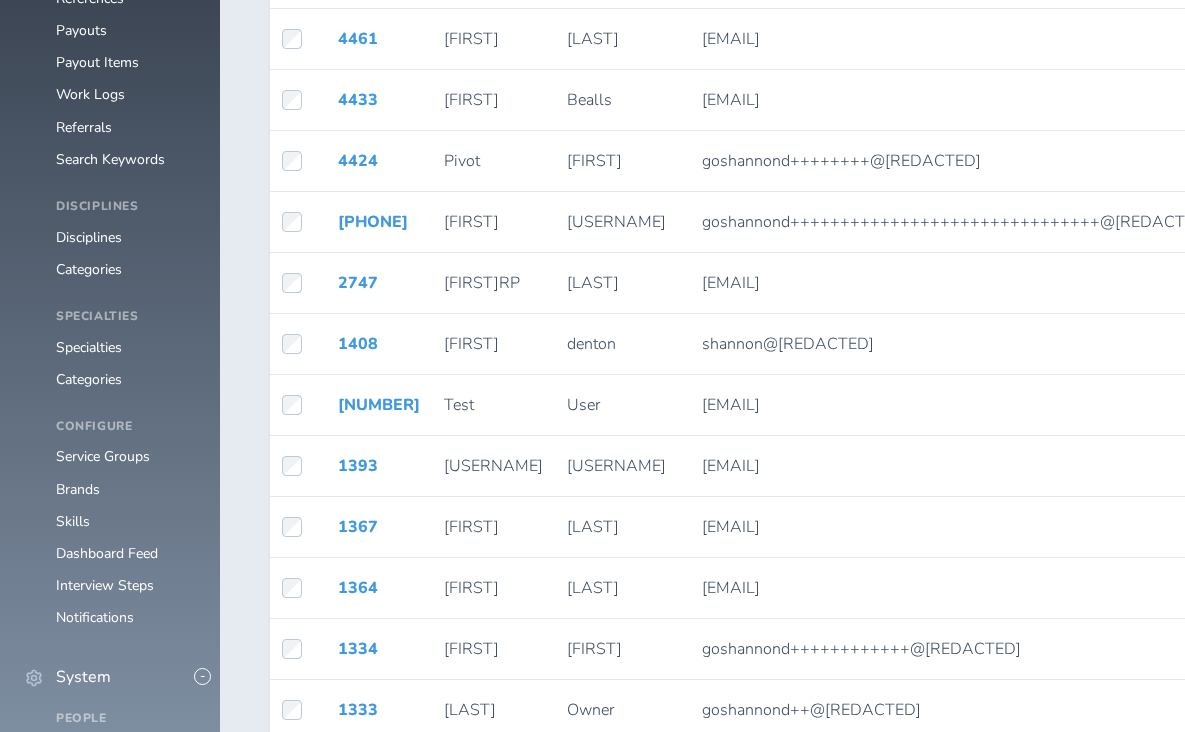 scroll, scrollTop: 1204, scrollLeft: 0, axis: vertical 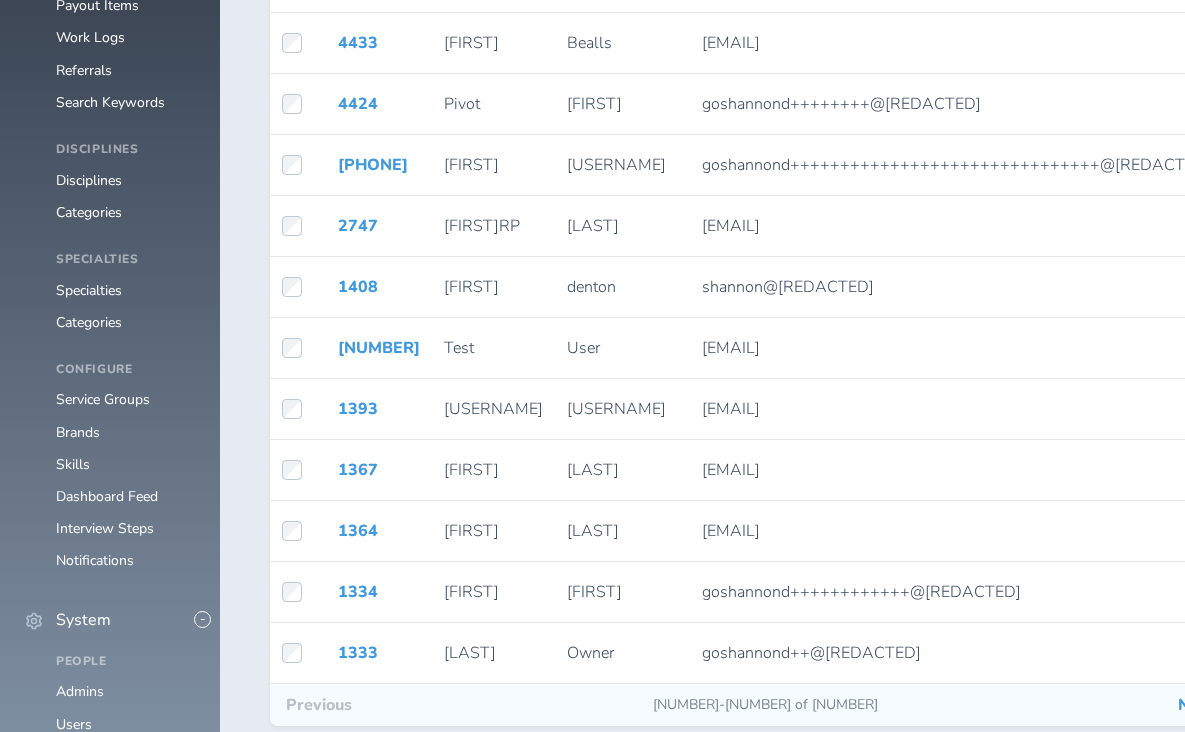 type on "****" 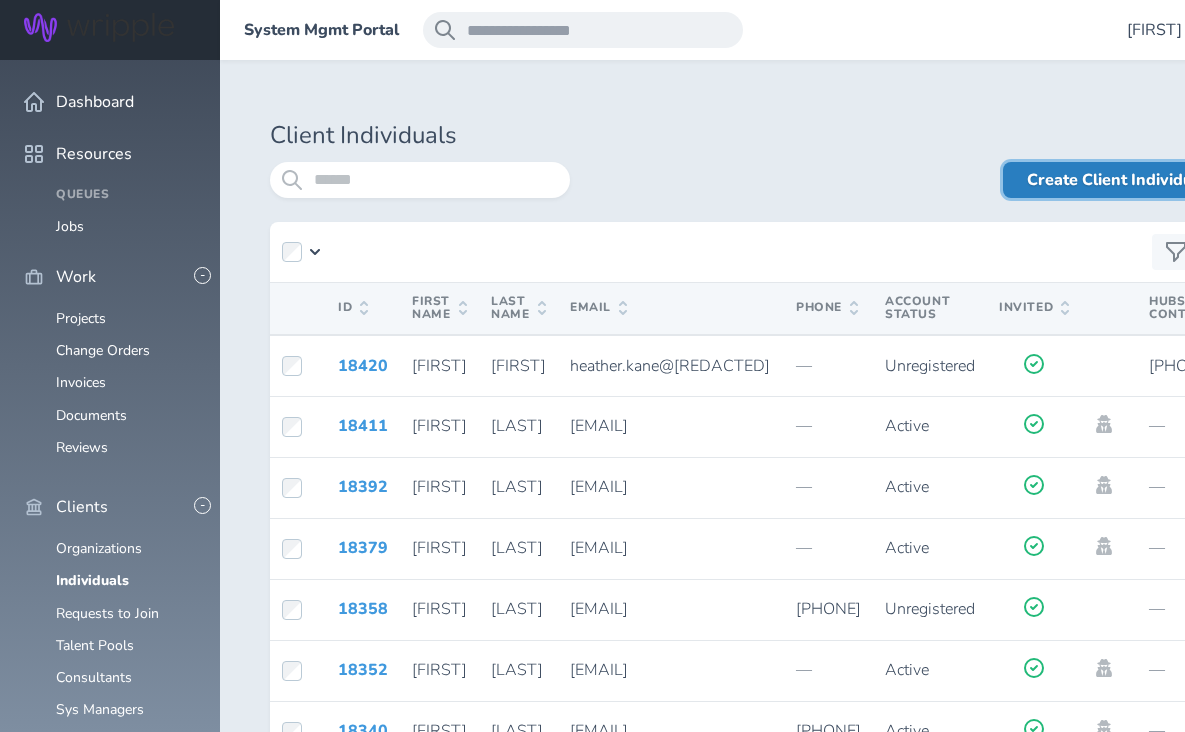 click on "Create Client Individual" at bounding box center (1116, 180) 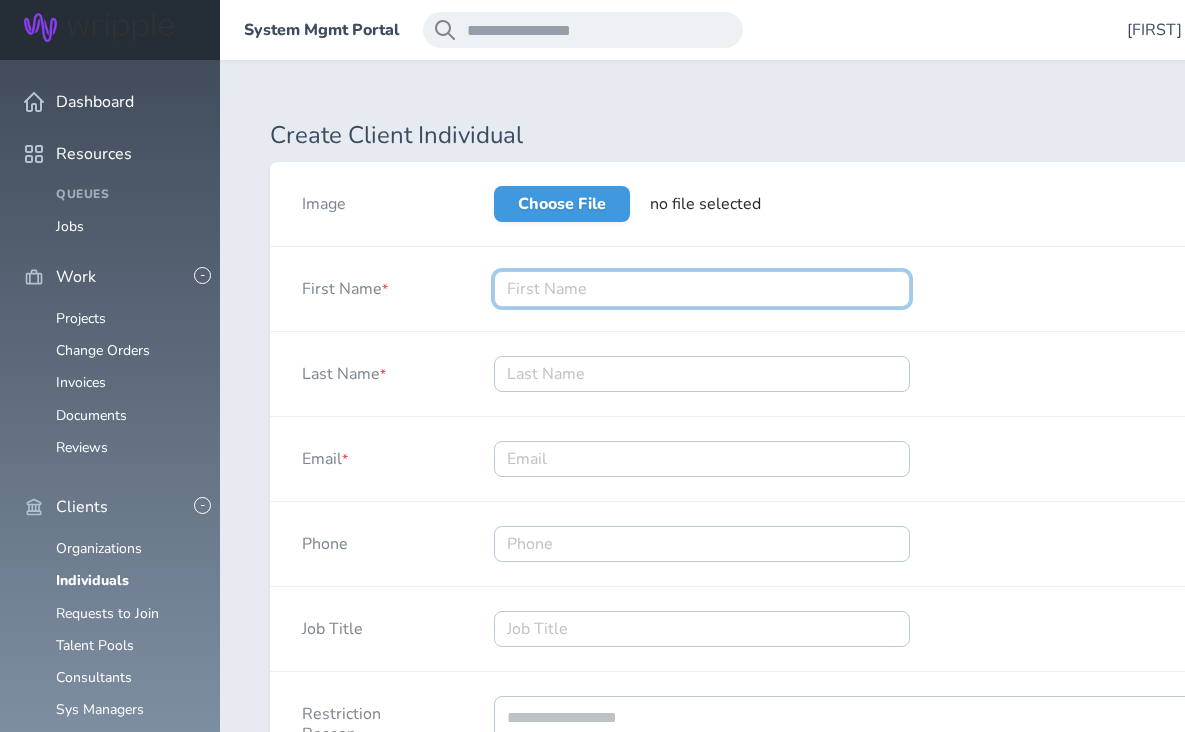 click on "First Name  *" at bounding box center [702, 289] 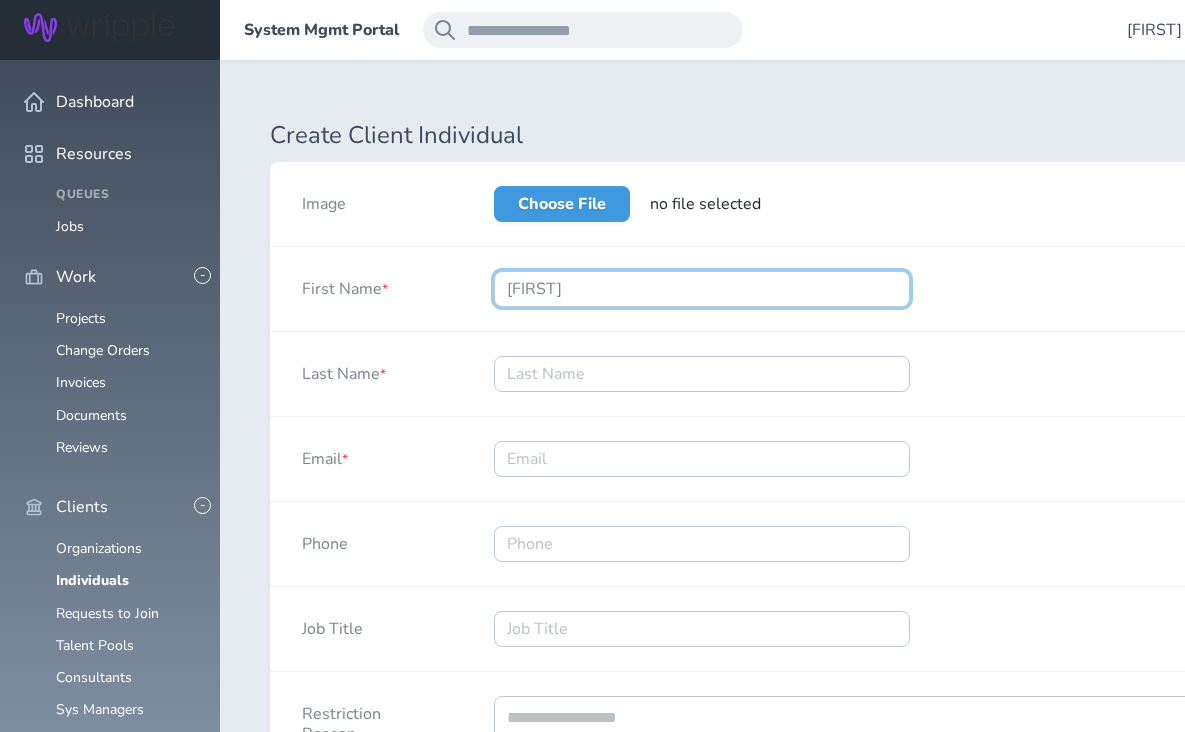 type on "[FIRST]forTest" 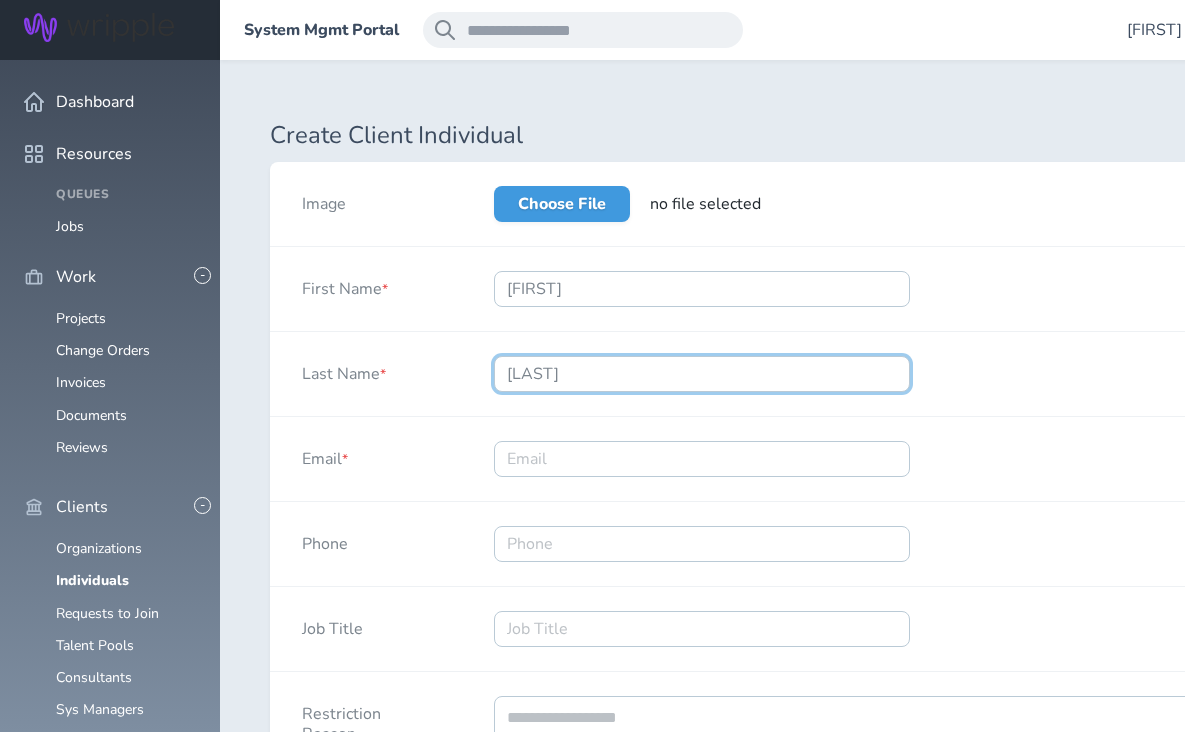type on "[FIRST]" 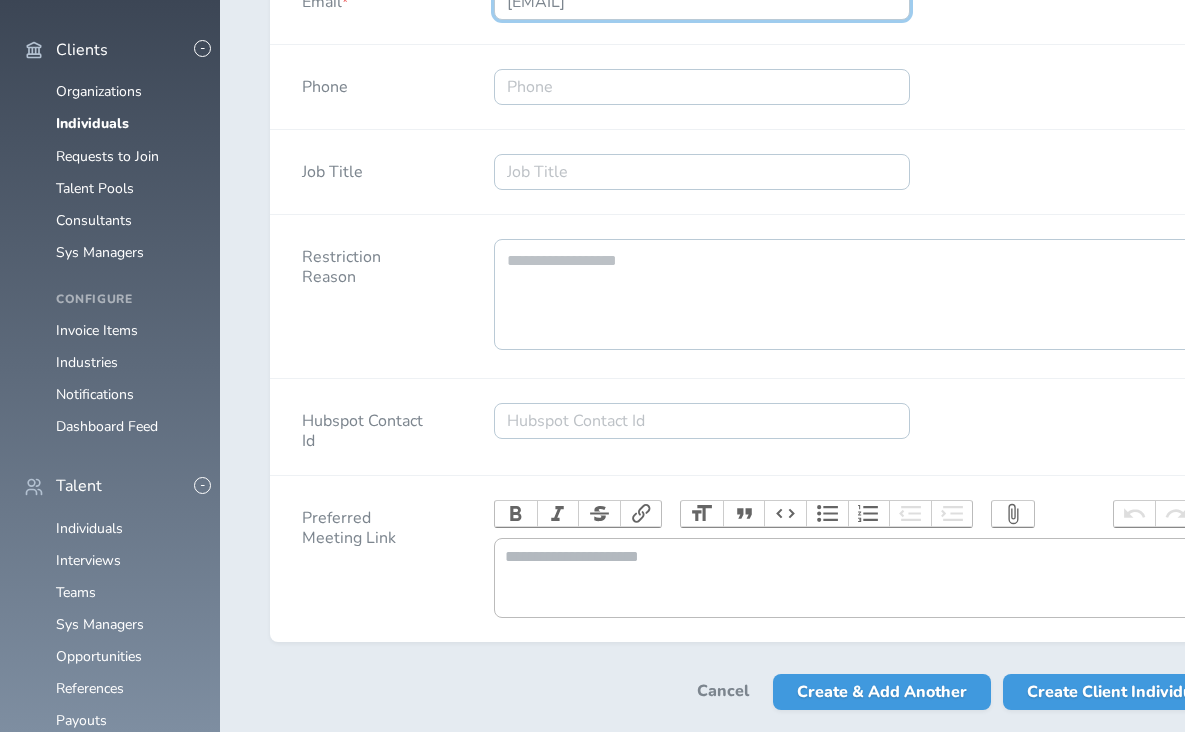 scroll, scrollTop: 470, scrollLeft: 0, axis: vertical 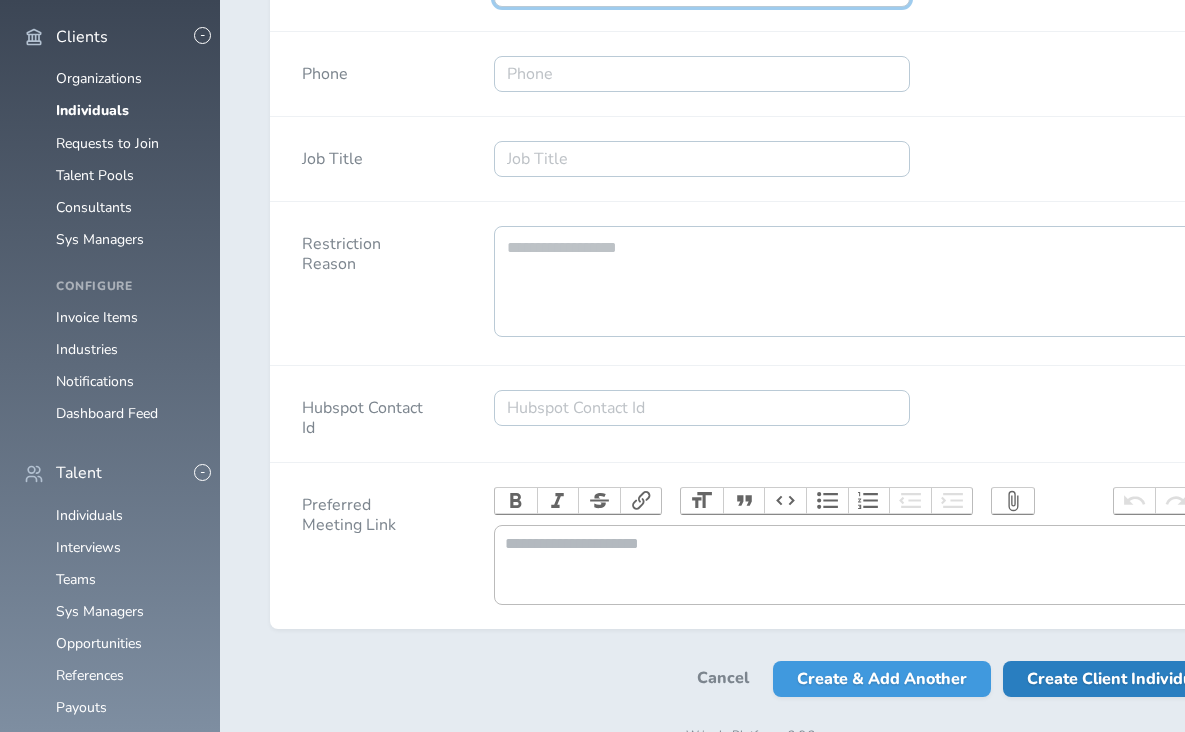 type on "goshannond+TestAug7@gmail.com" 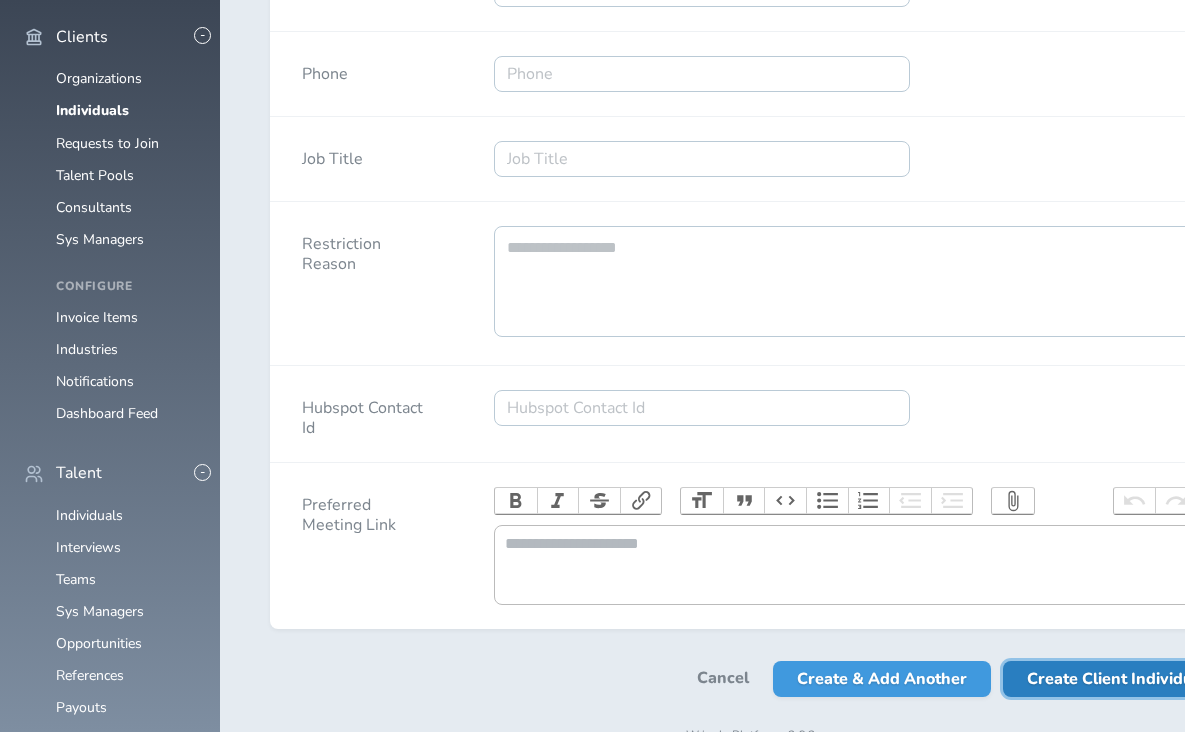 click on "Create Client Individual" at bounding box center [1116, 679] 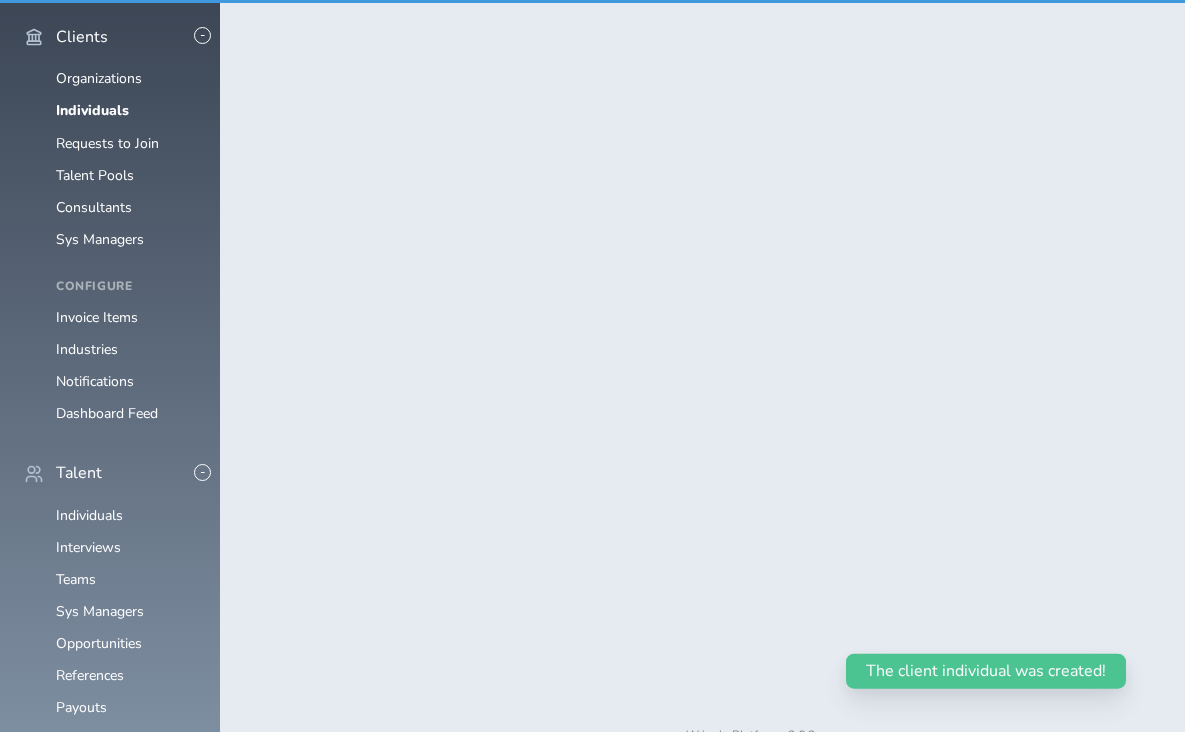scroll, scrollTop: 0, scrollLeft: 0, axis: both 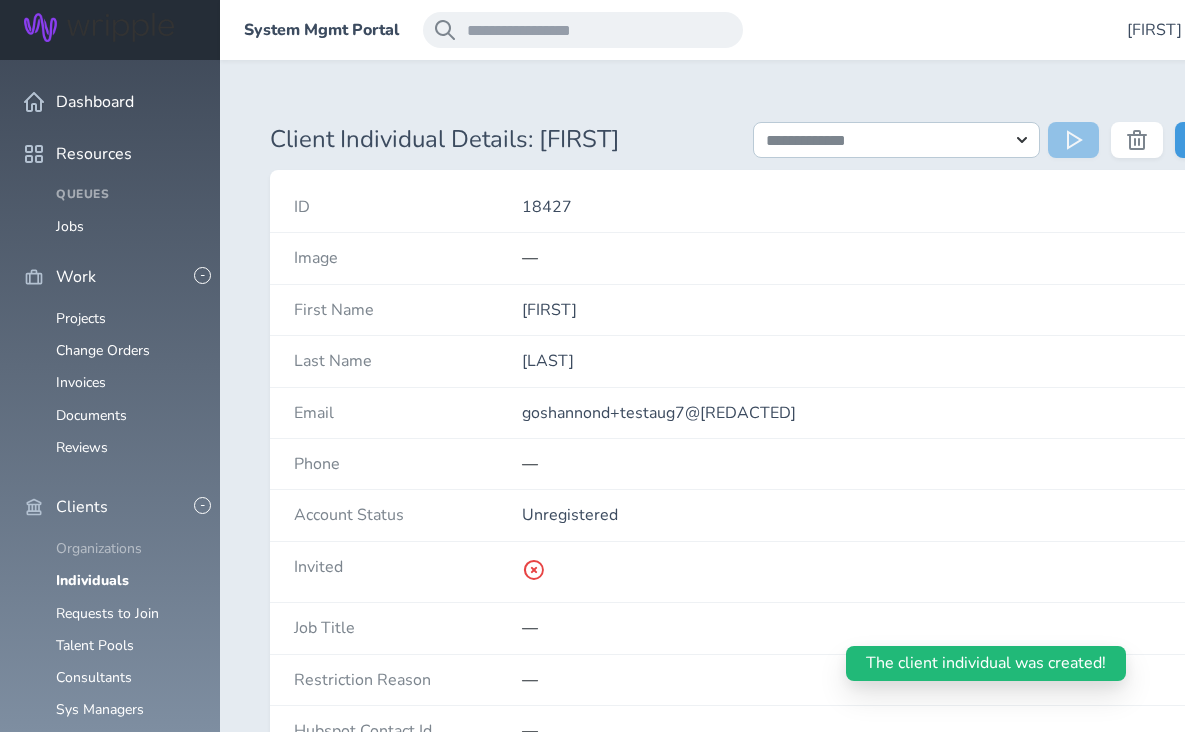 click on "Organizations" at bounding box center (99, 548) 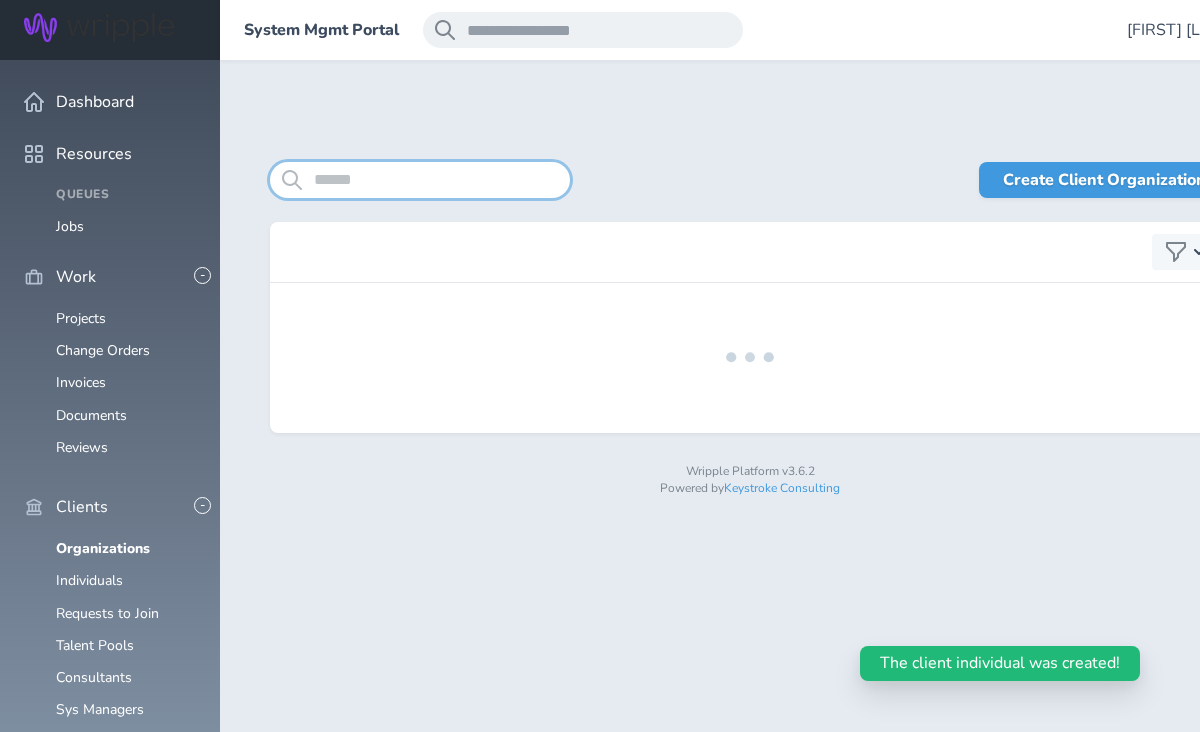 click at bounding box center (420, 180) 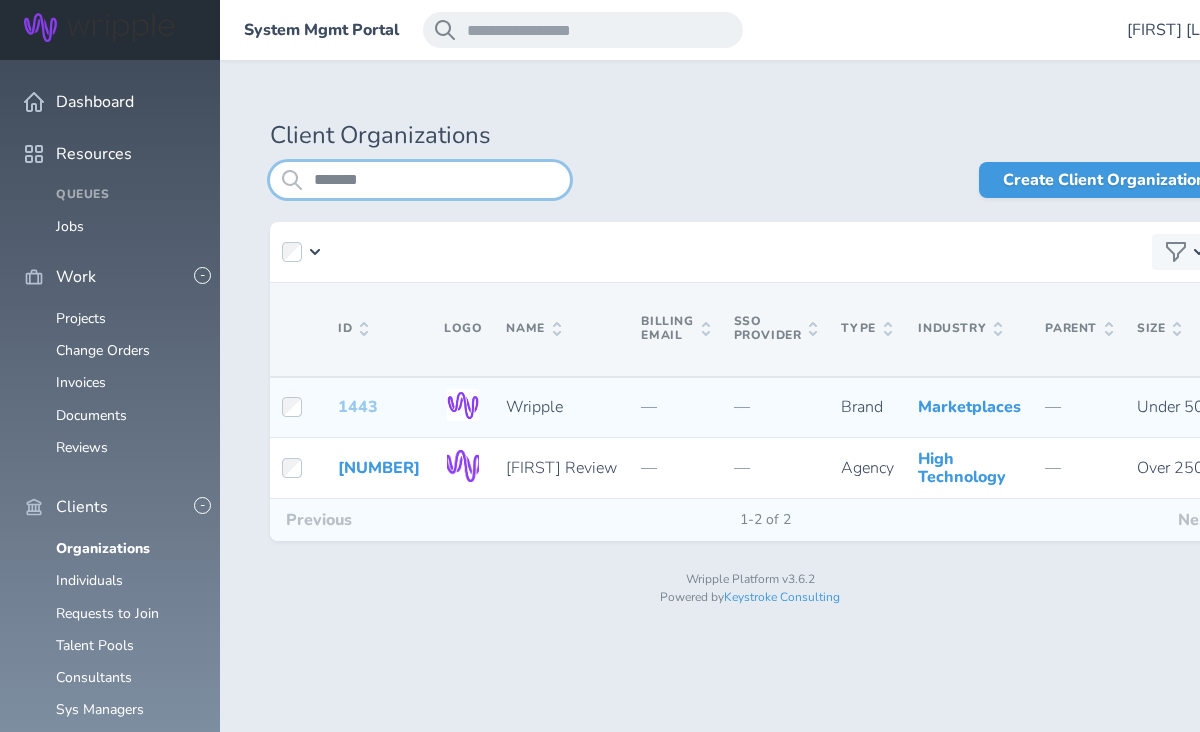type on "*******" 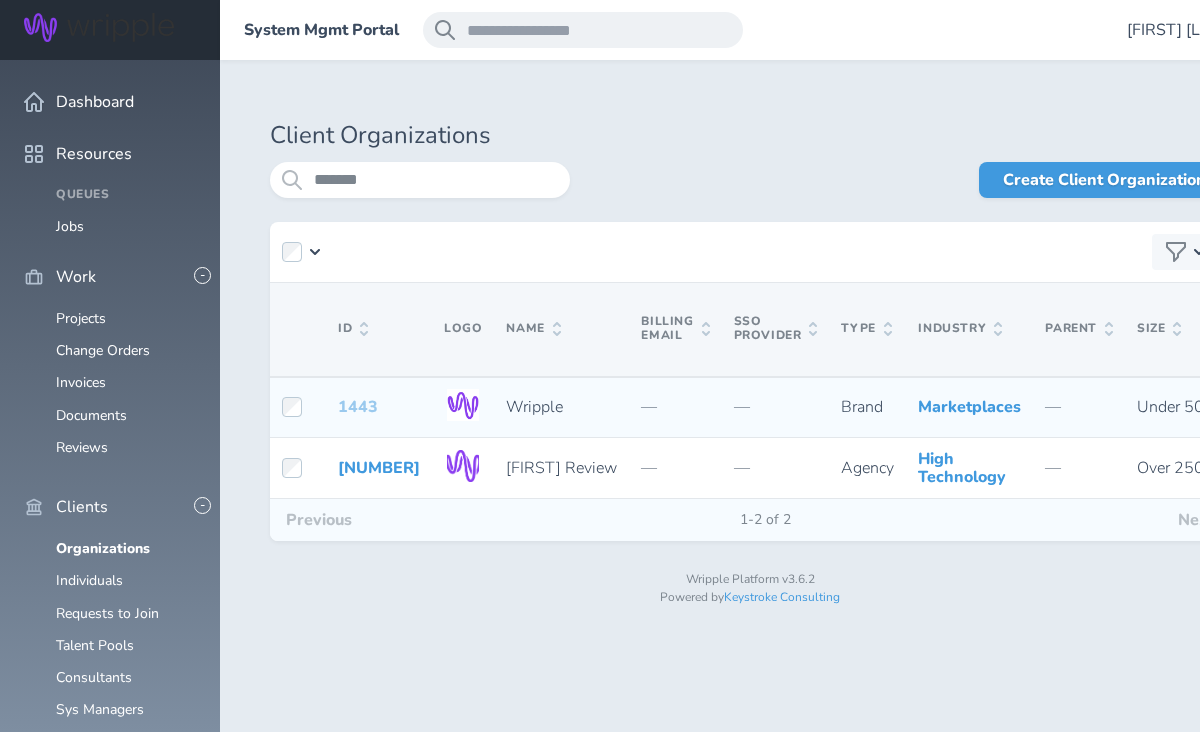 click on "1443" at bounding box center (358, 407) 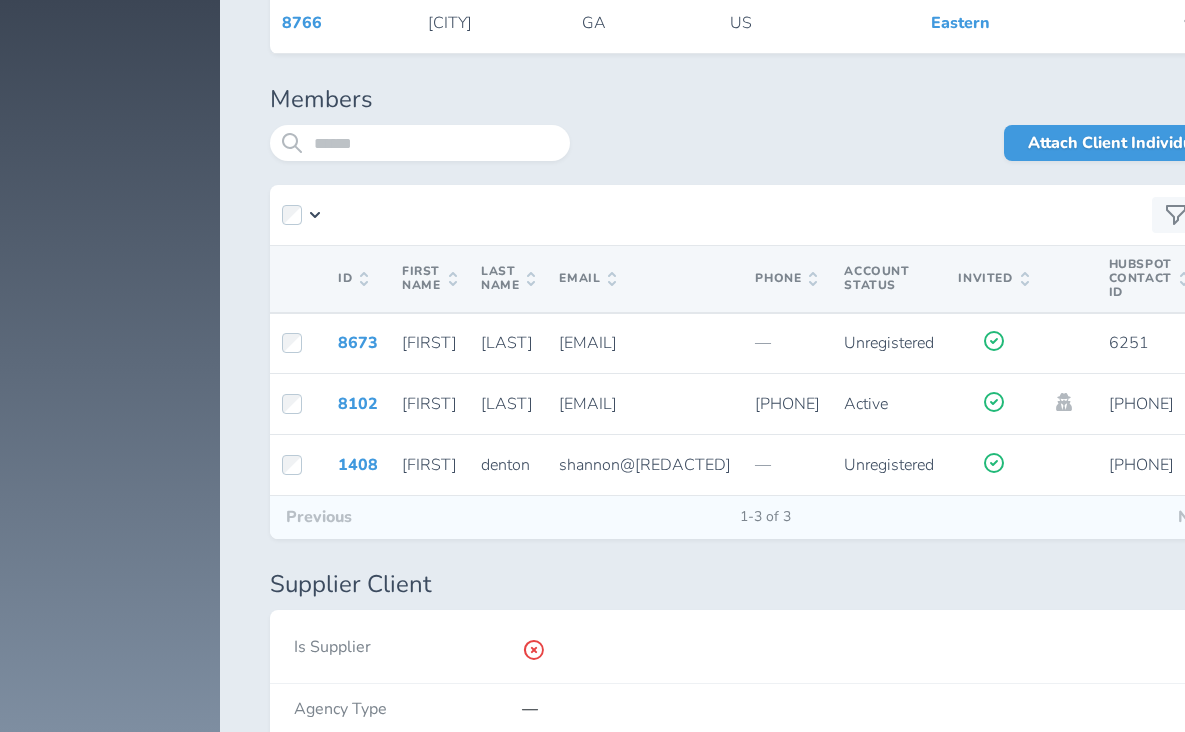 scroll, scrollTop: 3937, scrollLeft: 0, axis: vertical 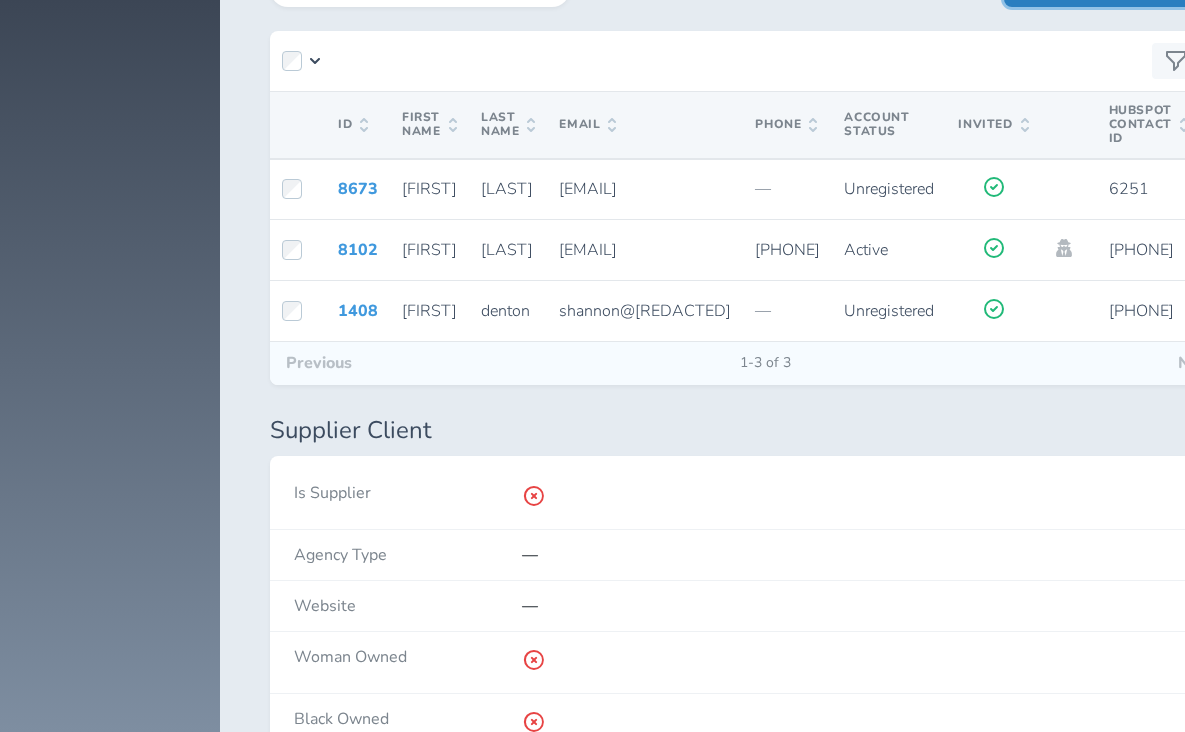click on "Attach Client Individual" at bounding box center (1117, -11) 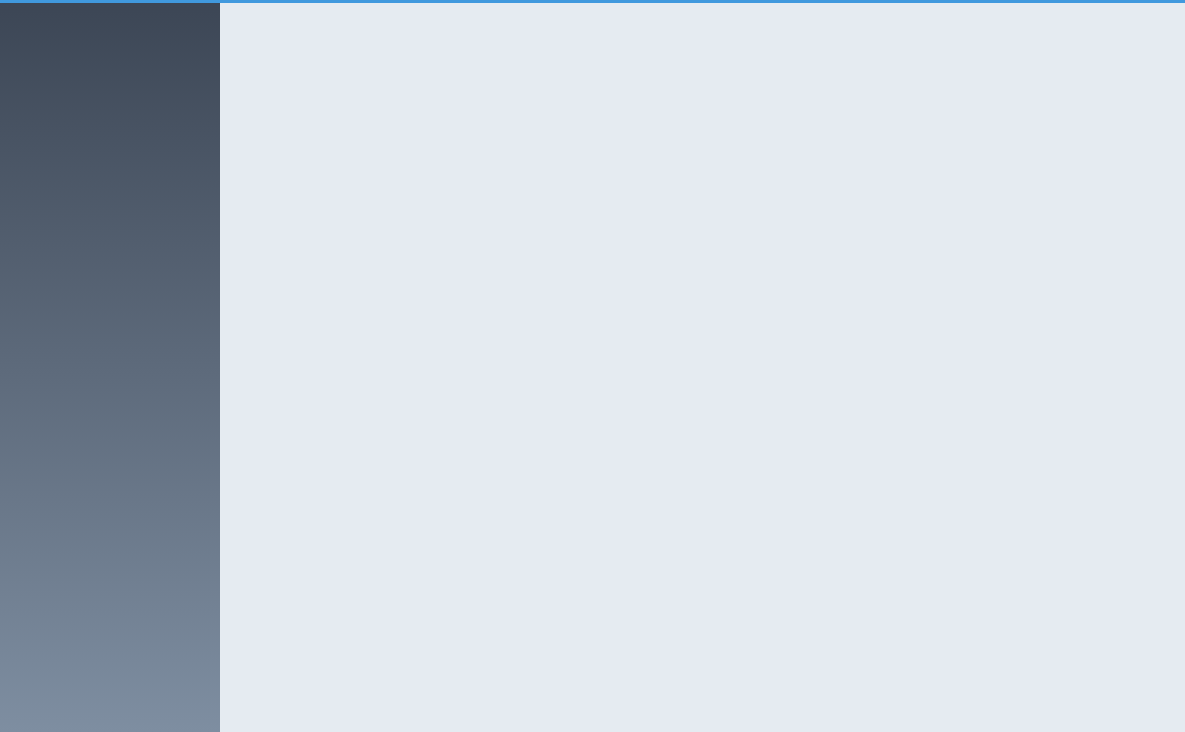 scroll, scrollTop: 0, scrollLeft: 0, axis: both 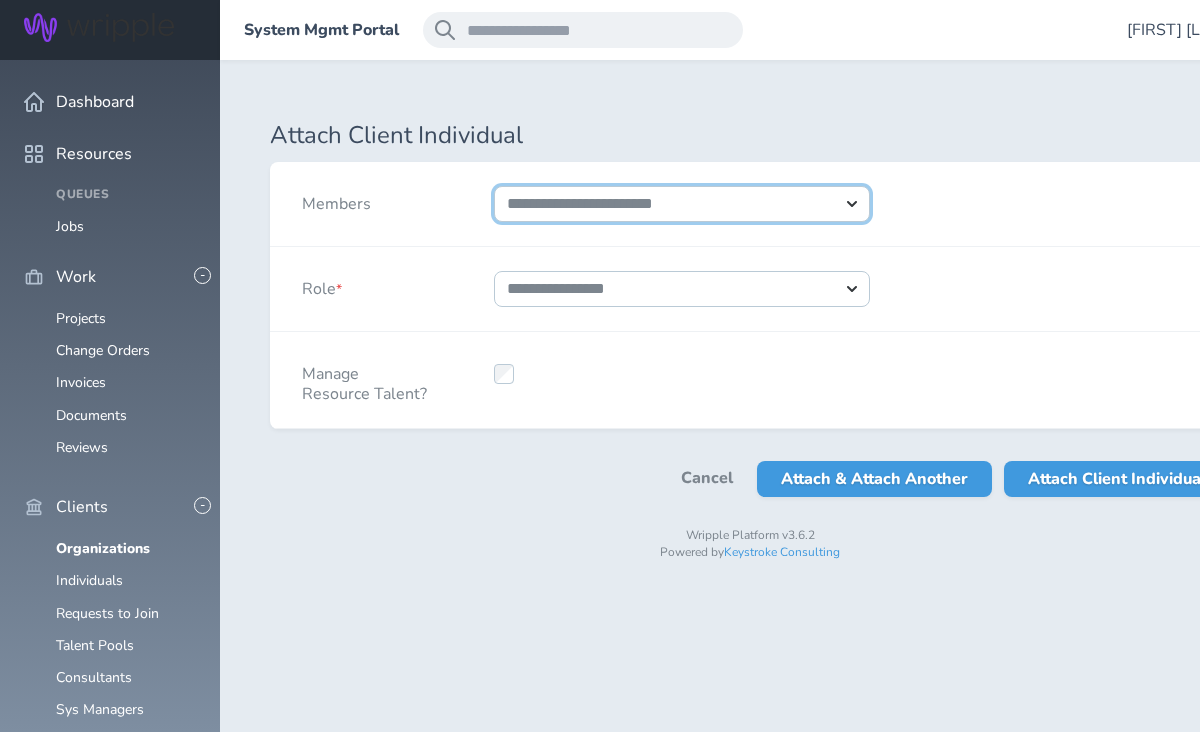 click on "**********" at bounding box center [682, 204] 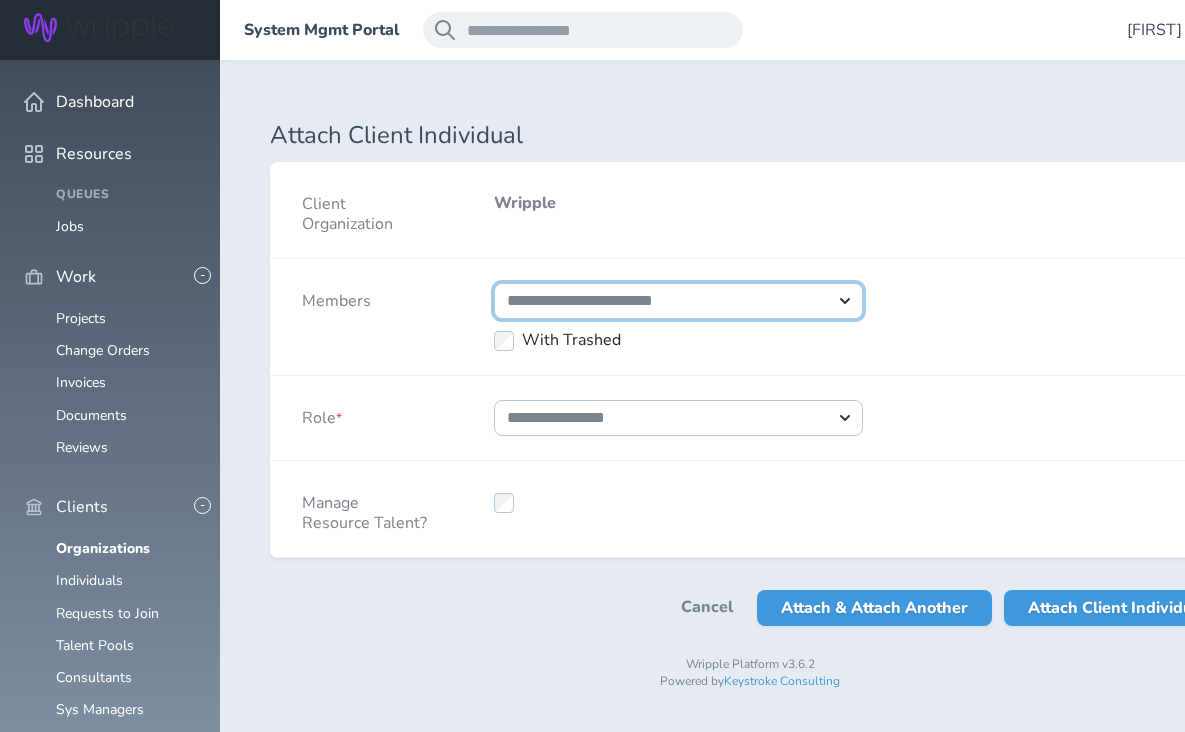 scroll, scrollTop: 302, scrollLeft: 0, axis: vertical 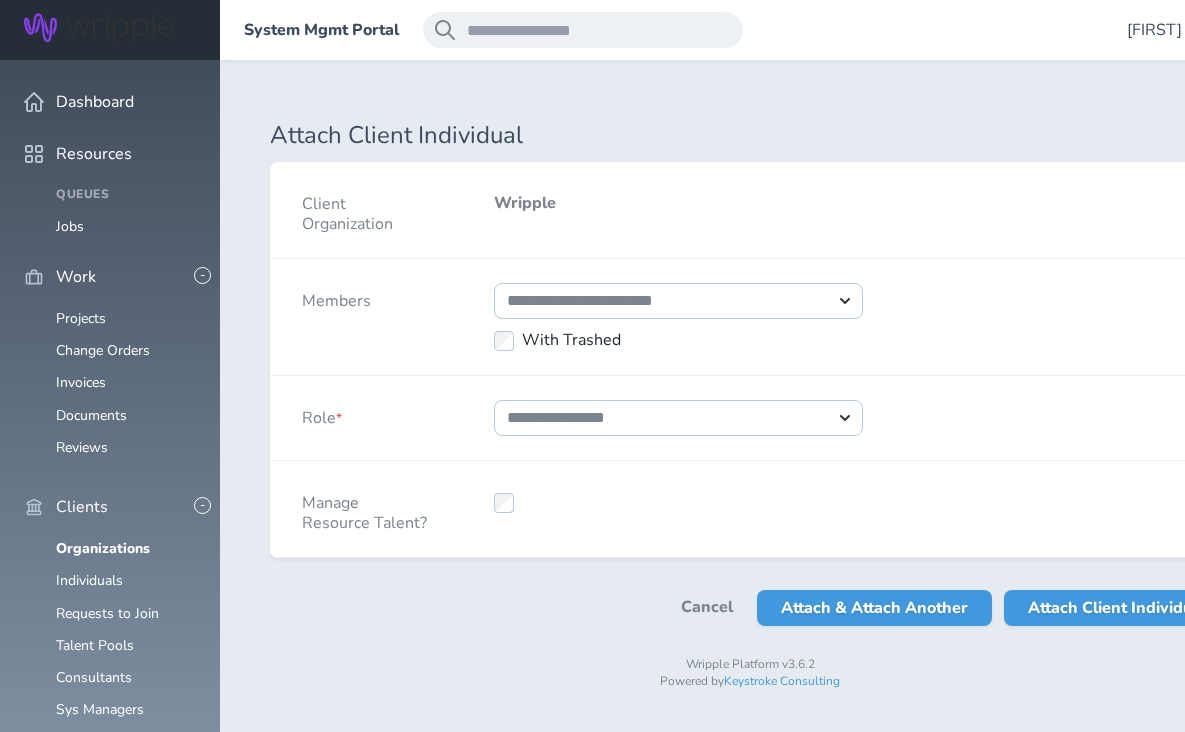 click on "Organizations
Individuals
Requests to Join
Talent Pools
Consultants
Sys Managers" at bounding box center [110, 629] 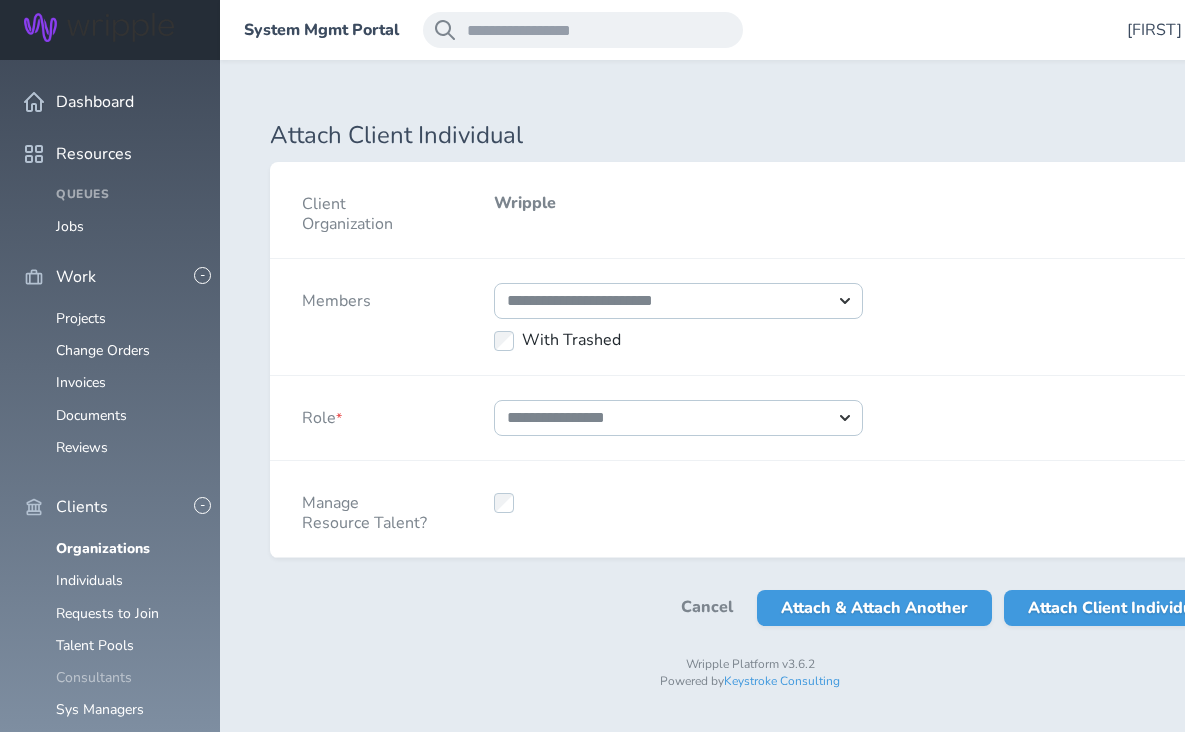 click on "Consultants" at bounding box center [94, 677] 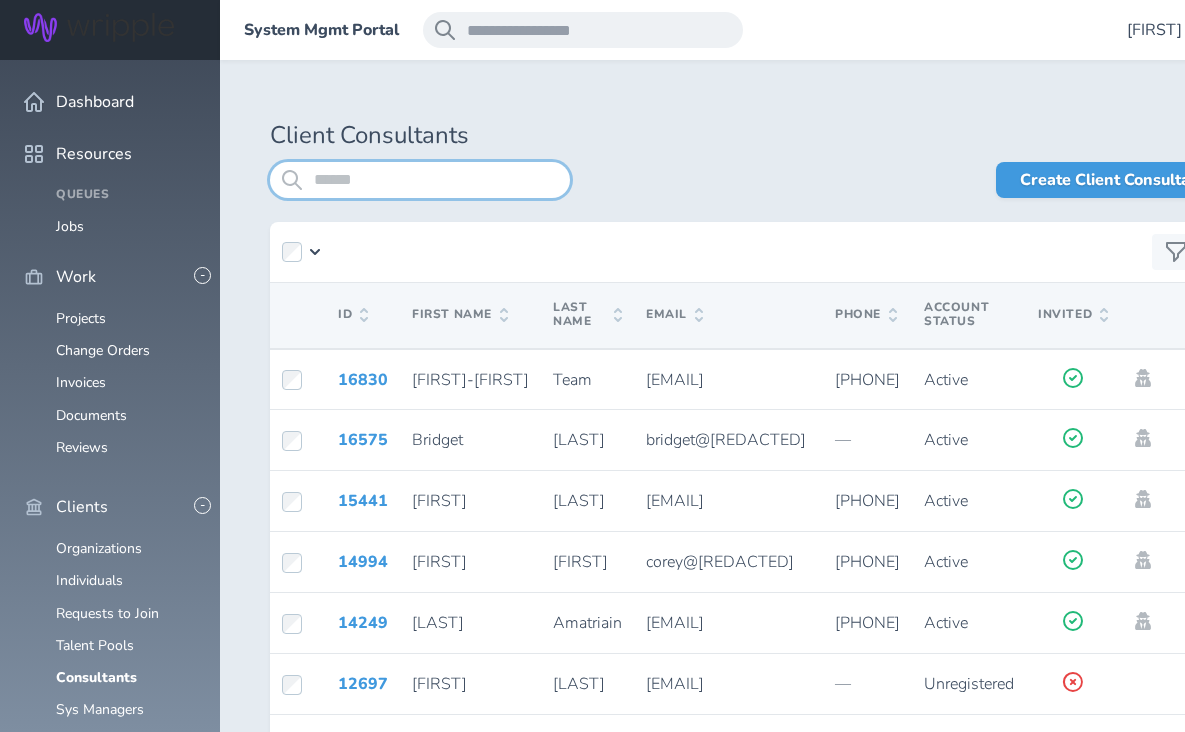click at bounding box center (420, 180) 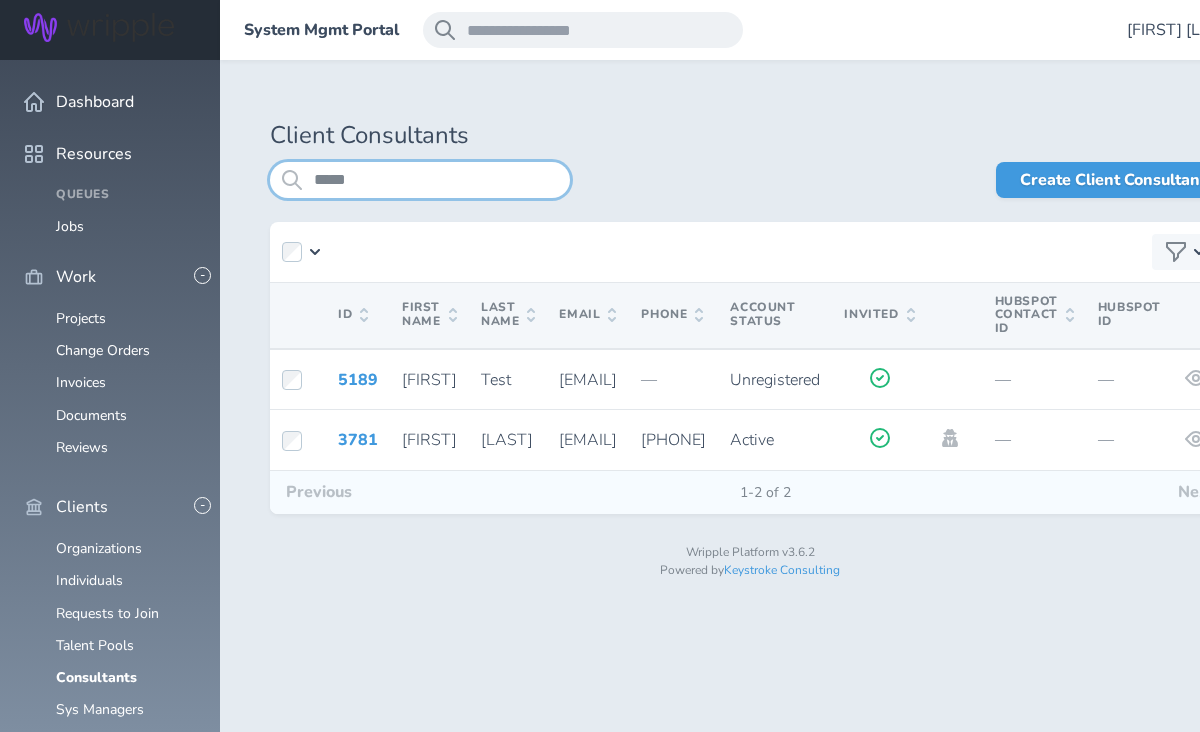 type on "*****" 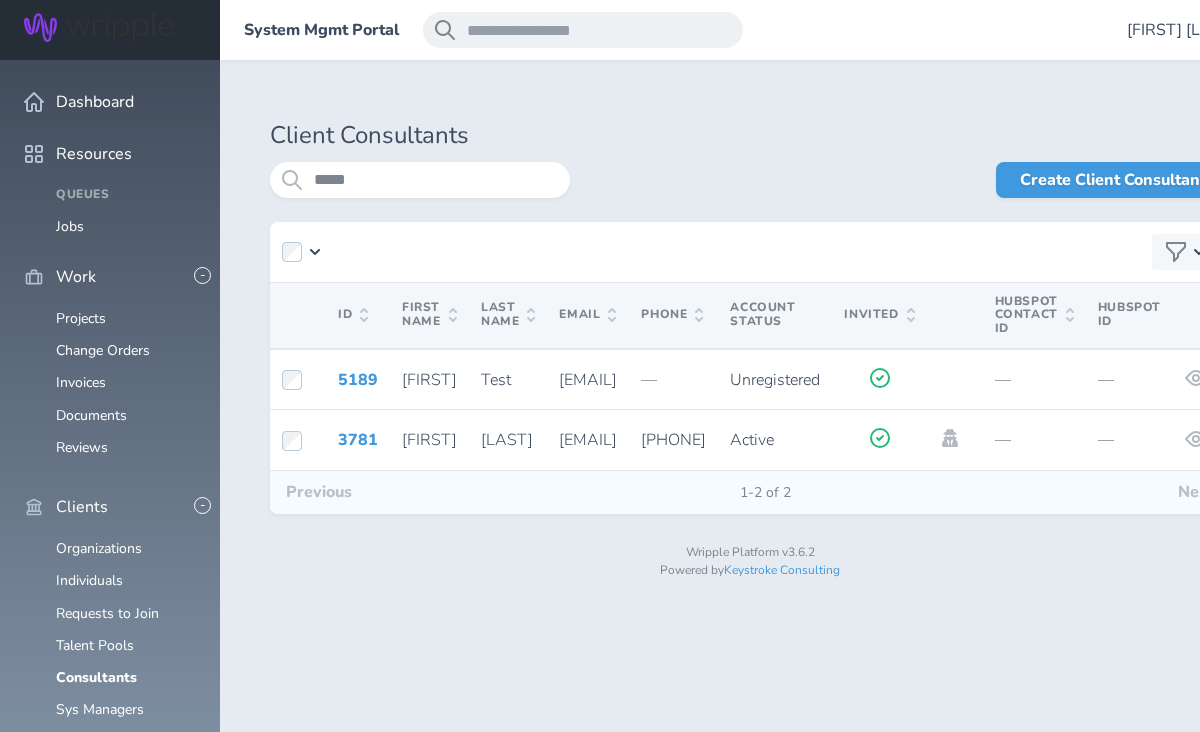 click on "Organizations
Individuals
Requests to Join
Talent Pools
Consultants
Sys Managers" at bounding box center [110, 629] 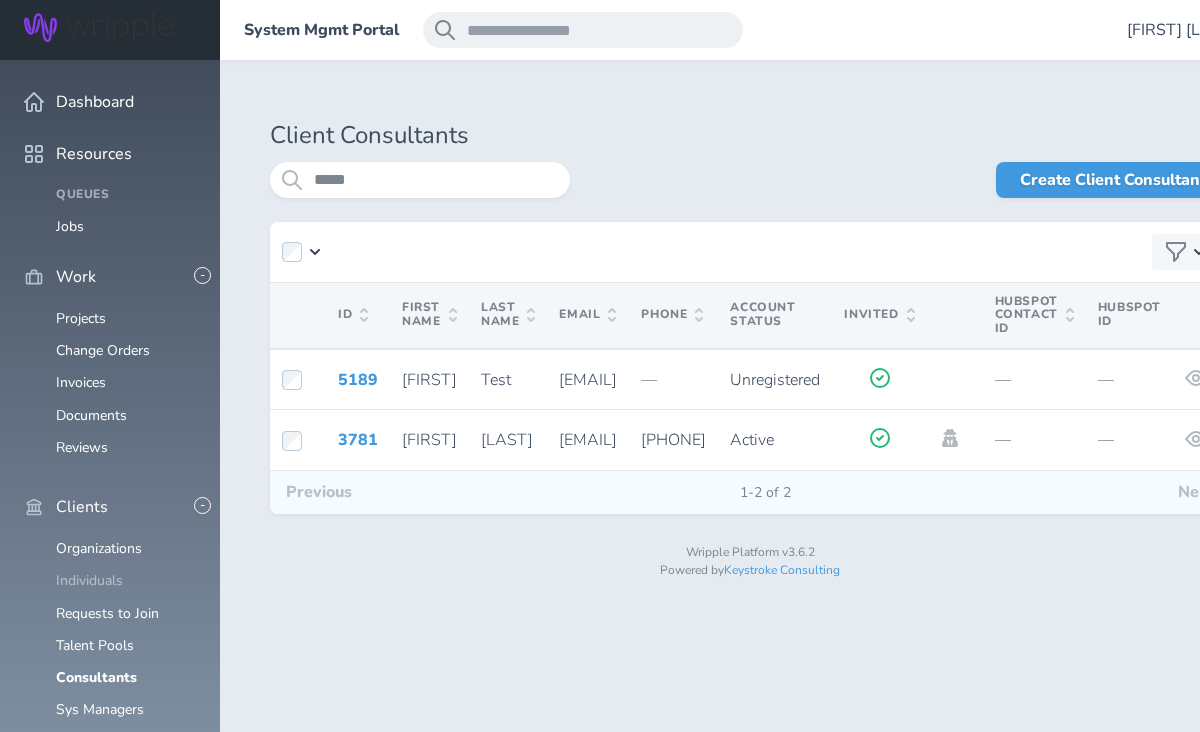 click on "Individuals" at bounding box center [89, 580] 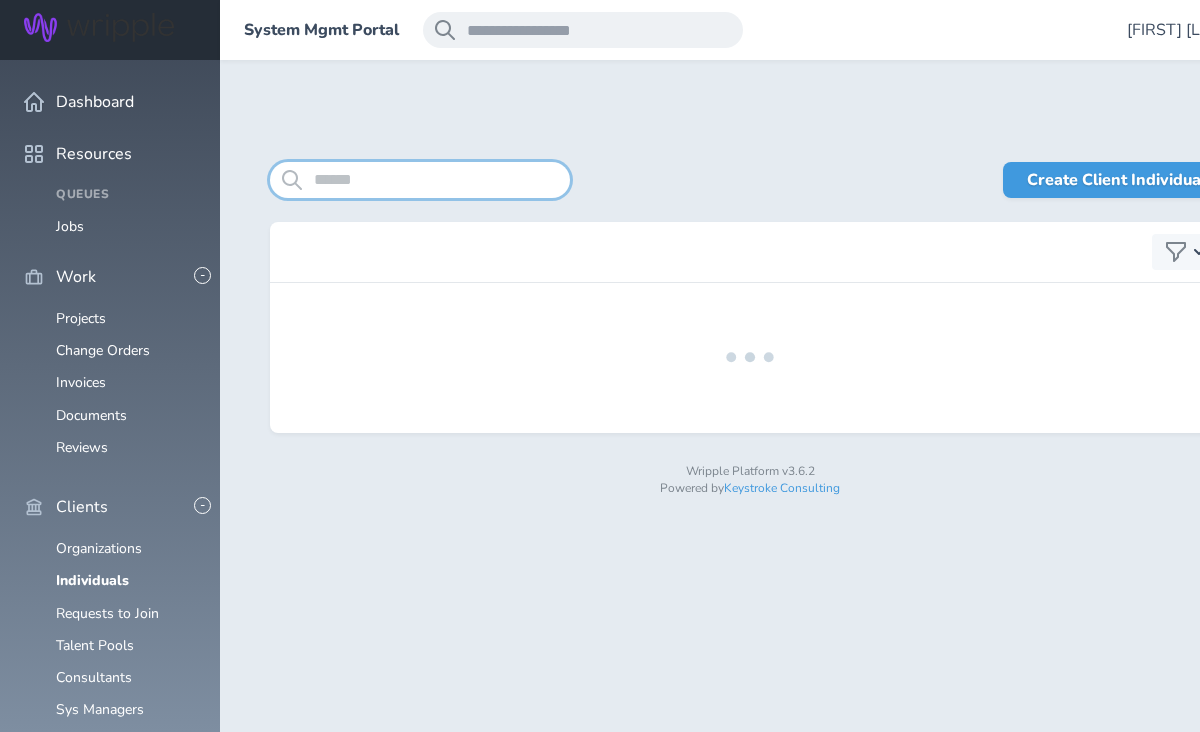 click at bounding box center [420, 180] 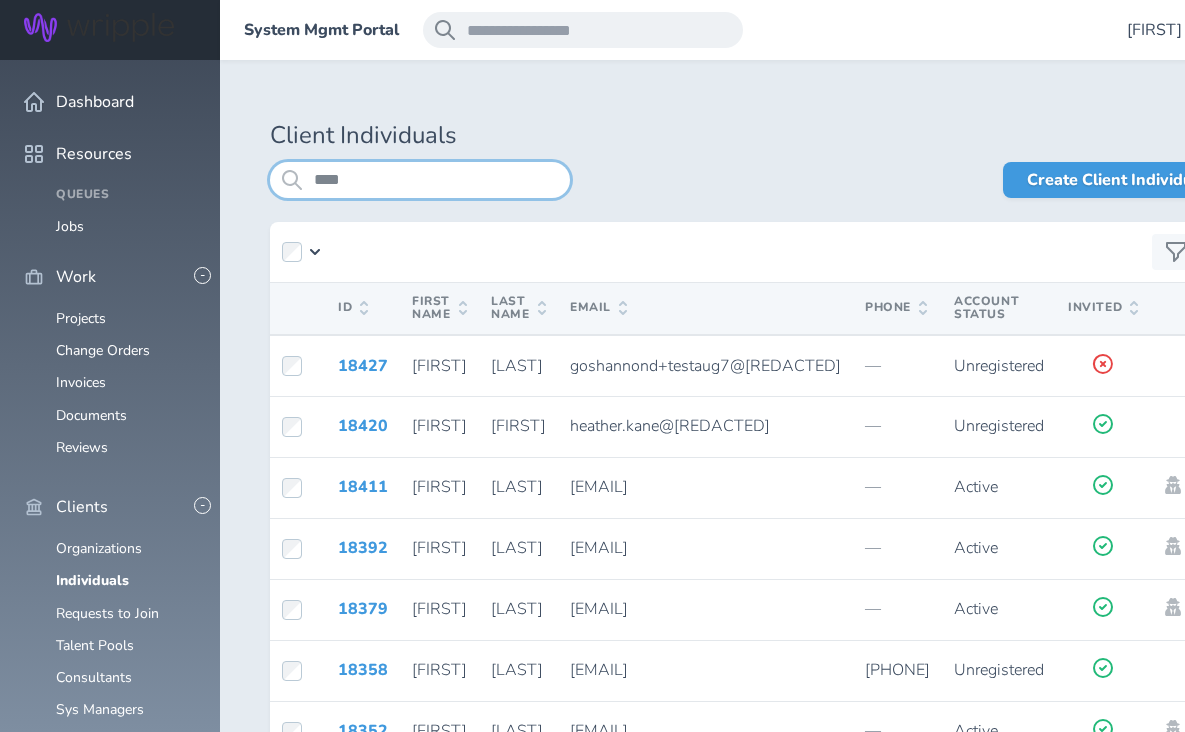 type on "*****" 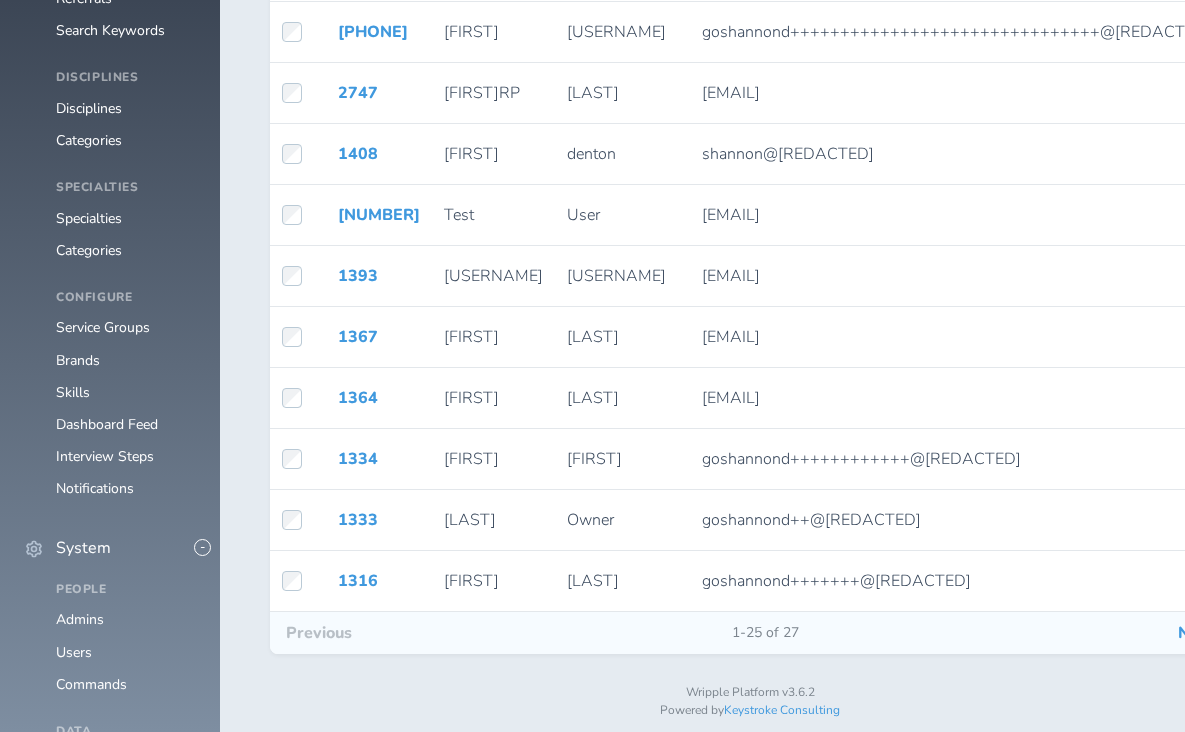 scroll, scrollTop: 1299, scrollLeft: 0, axis: vertical 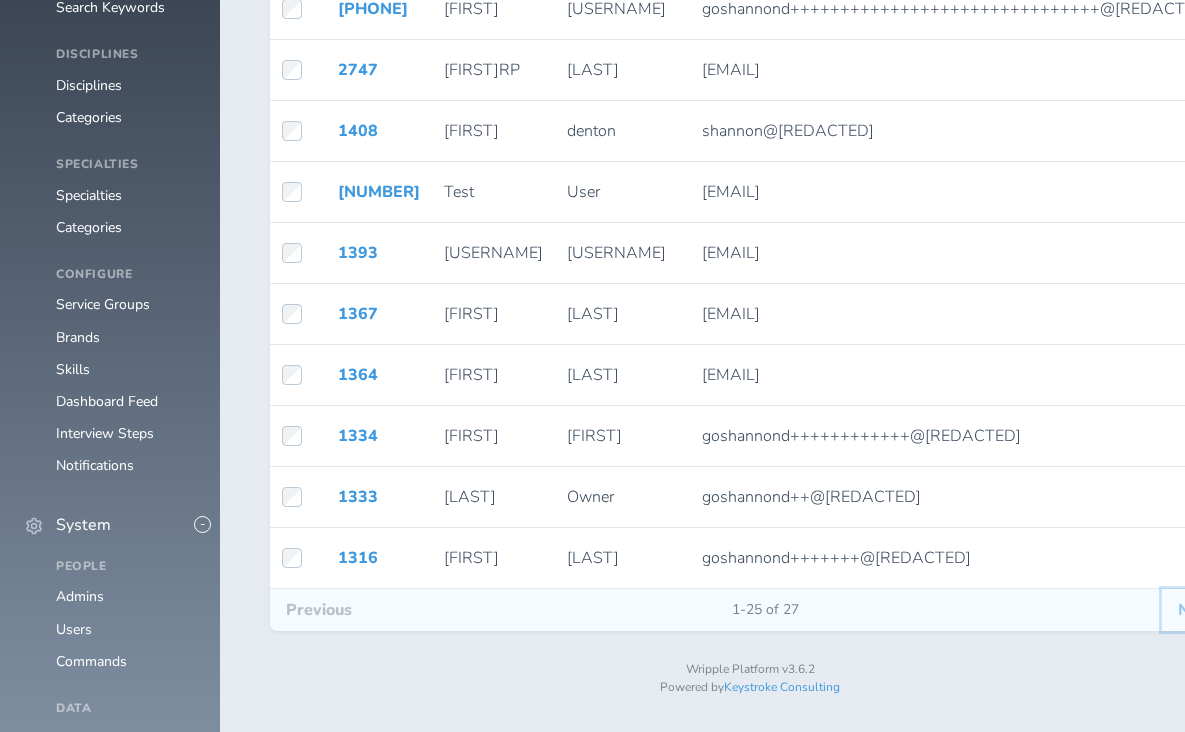 click on "Next" at bounding box center [1196, 610] 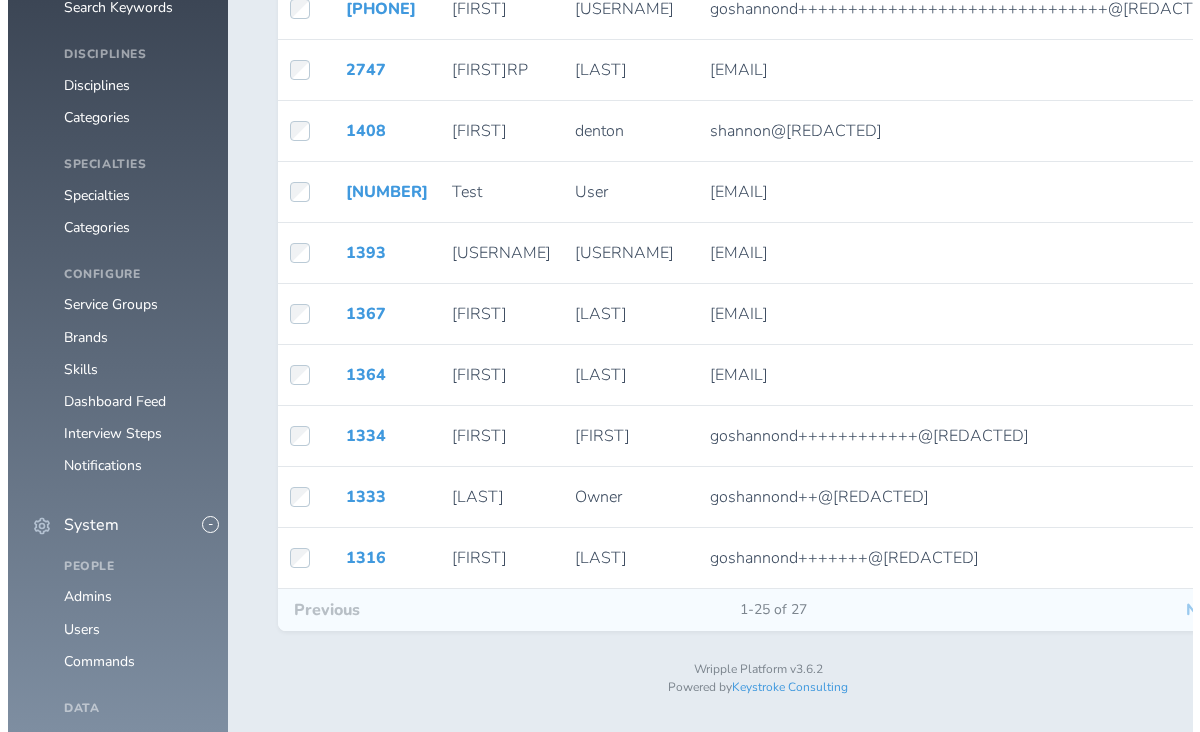 scroll, scrollTop: 0, scrollLeft: 0, axis: both 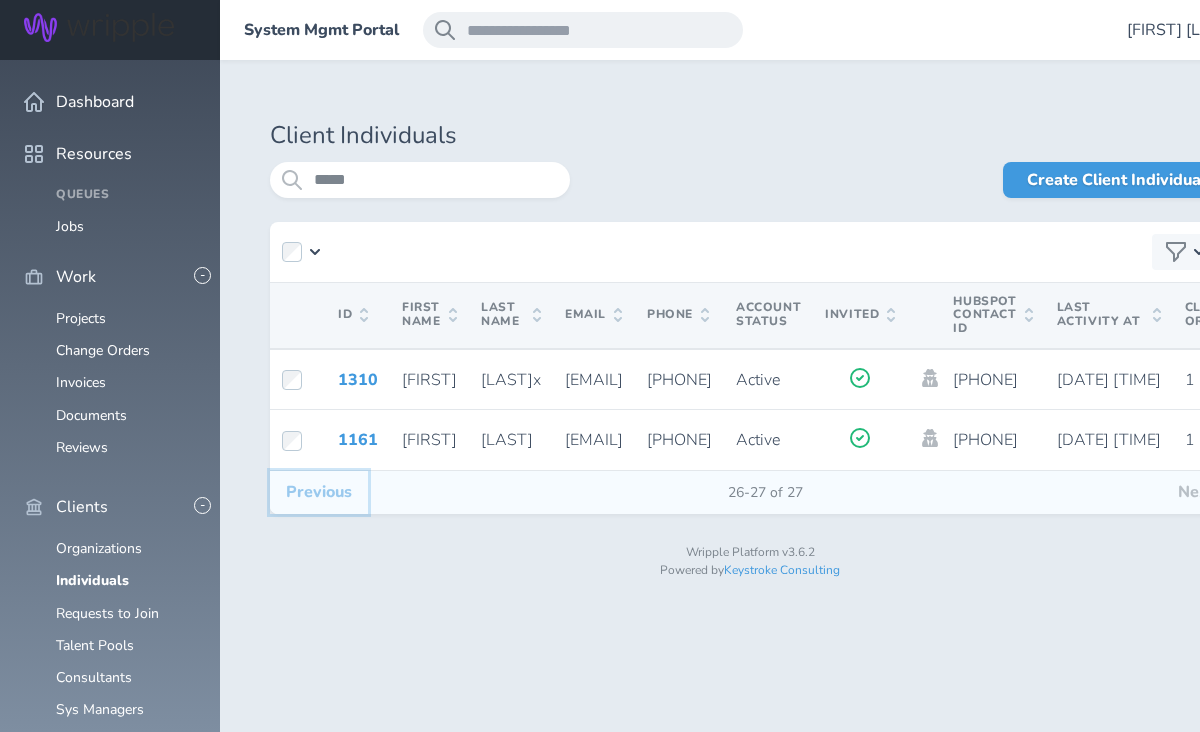 click on "Previous" at bounding box center [319, 492] 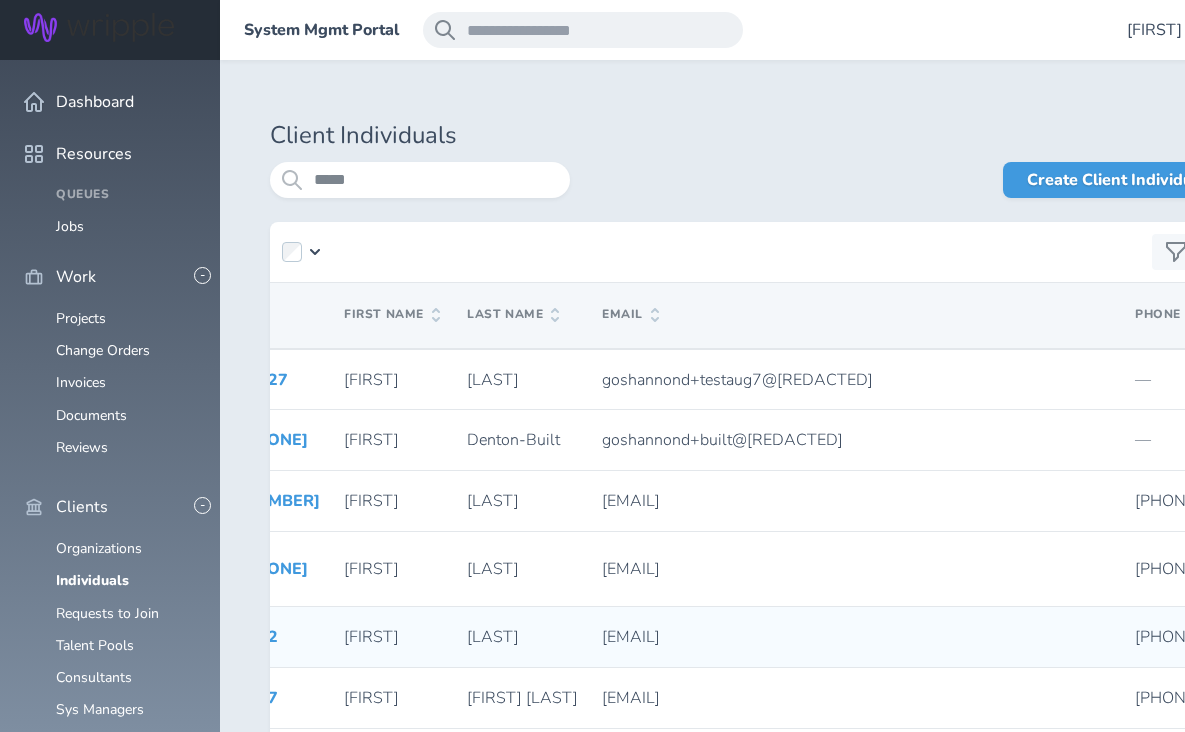 scroll, scrollTop: 0, scrollLeft: 99, axis: horizontal 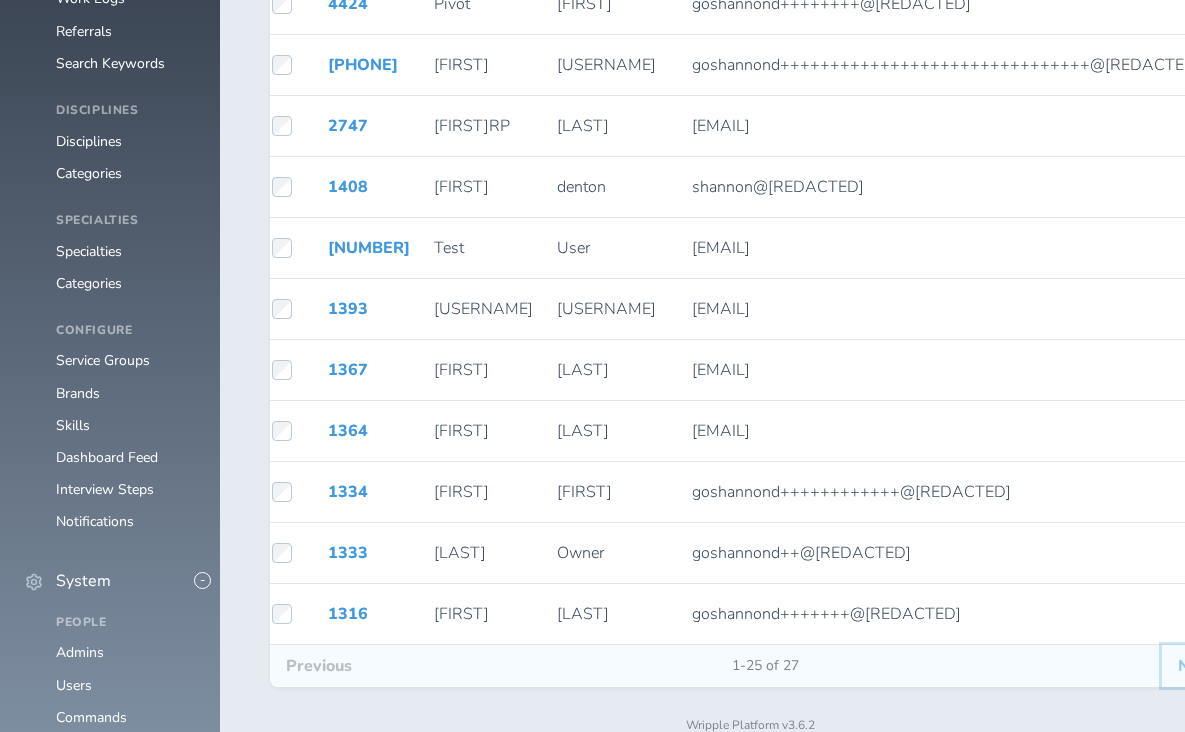 click on "Next" at bounding box center [1196, 666] 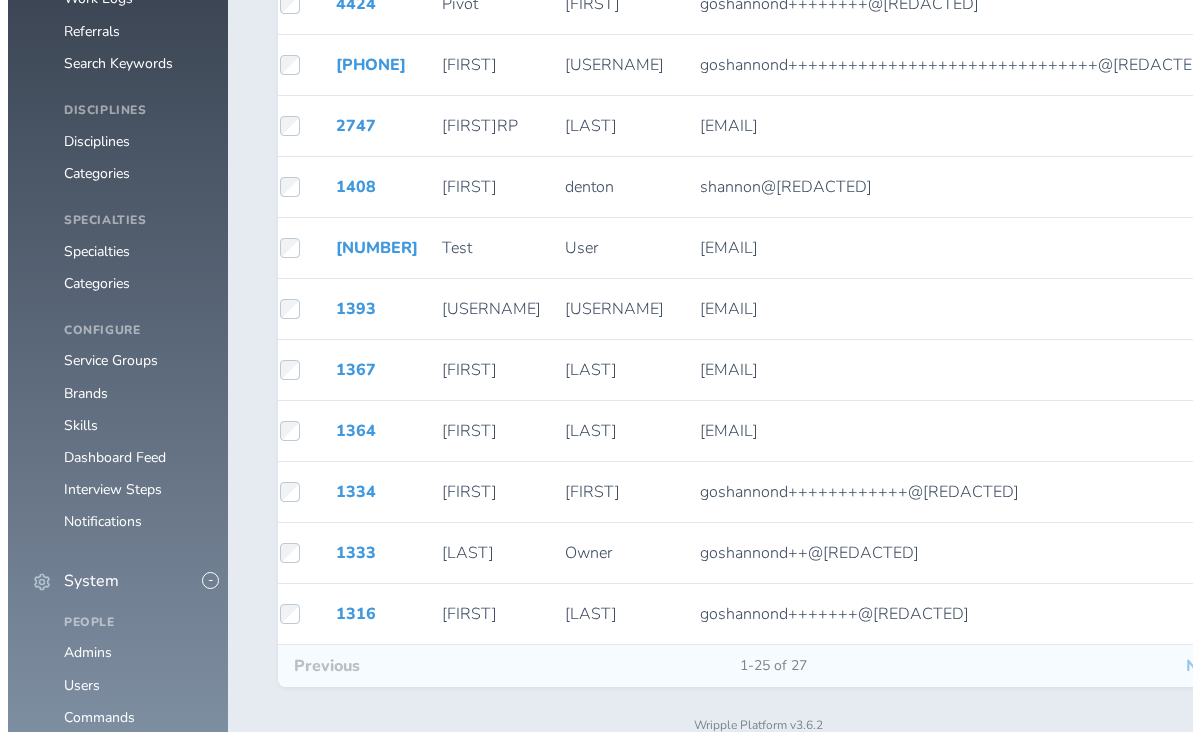 scroll, scrollTop: 0, scrollLeft: 0, axis: both 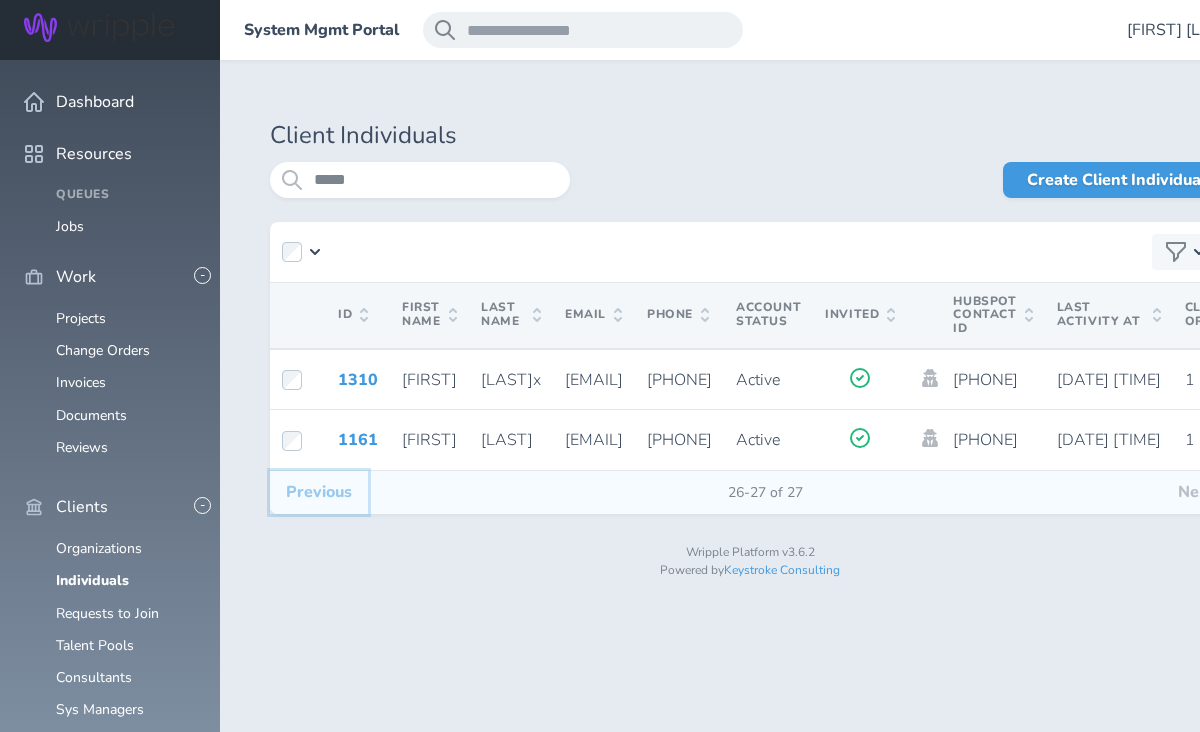 click on "Previous" at bounding box center [319, 492] 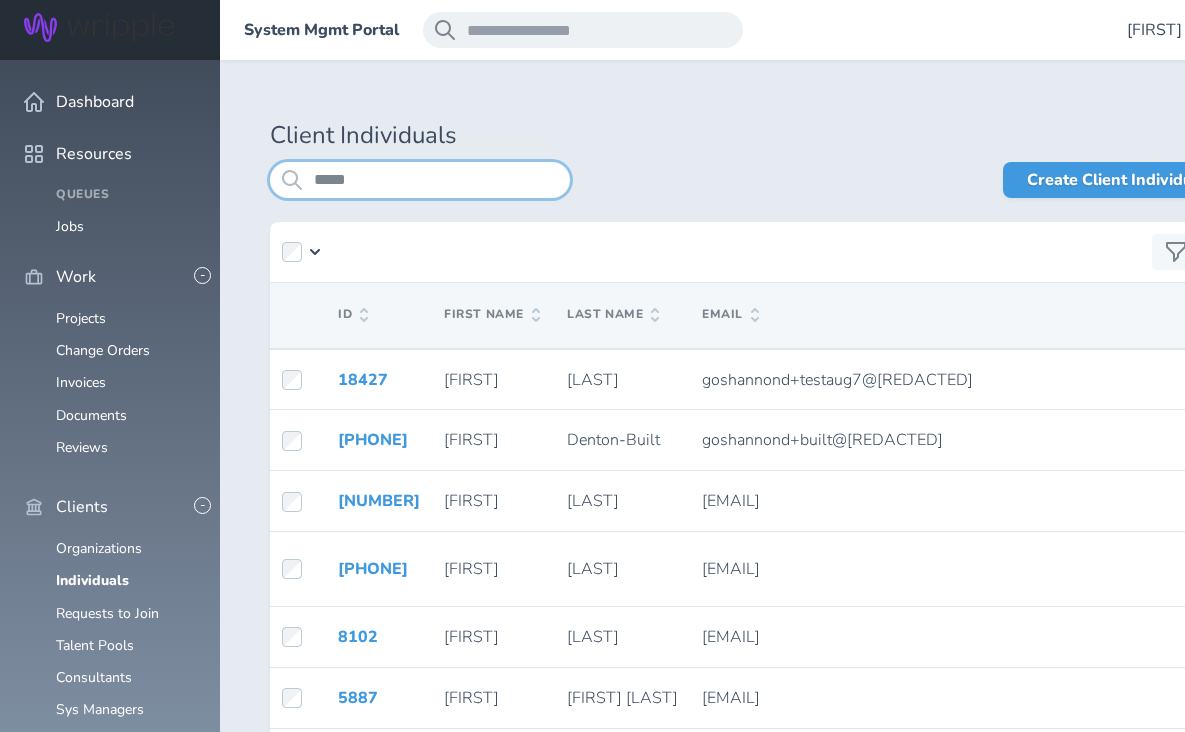 click on "*****" at bounding box center (420, 180) 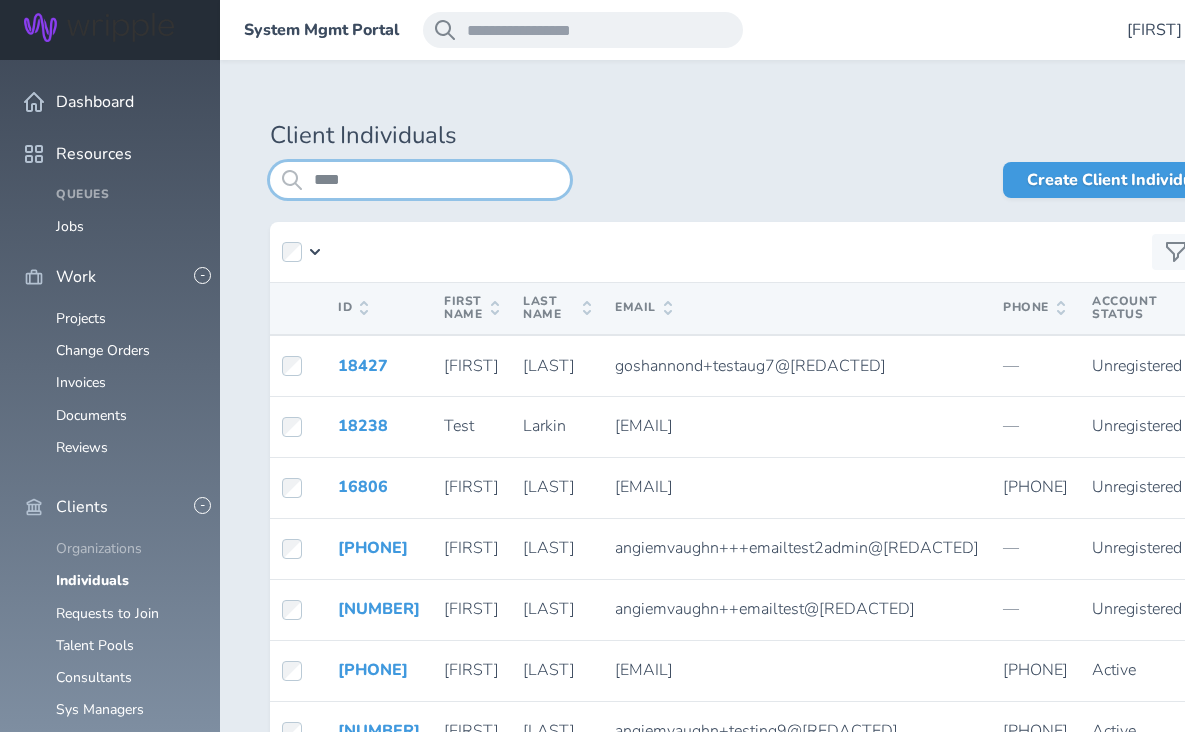 type on "****" 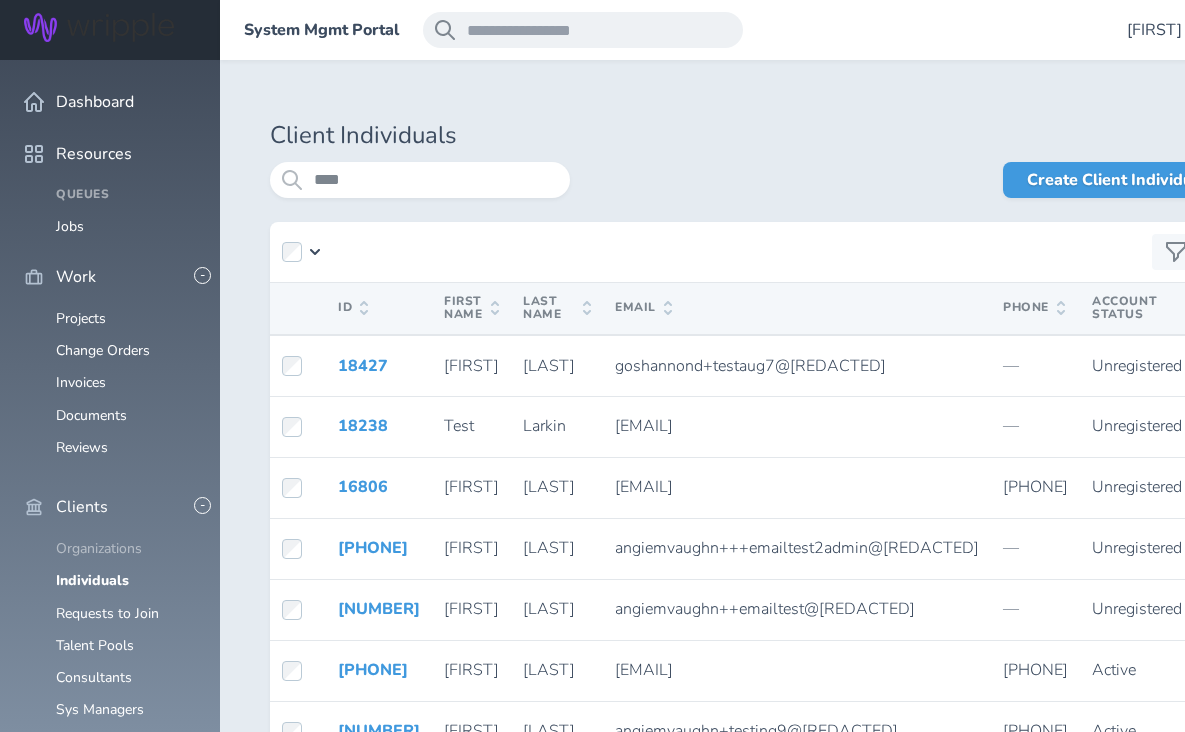 click on "Organizations" at bounding box center [99, 548] 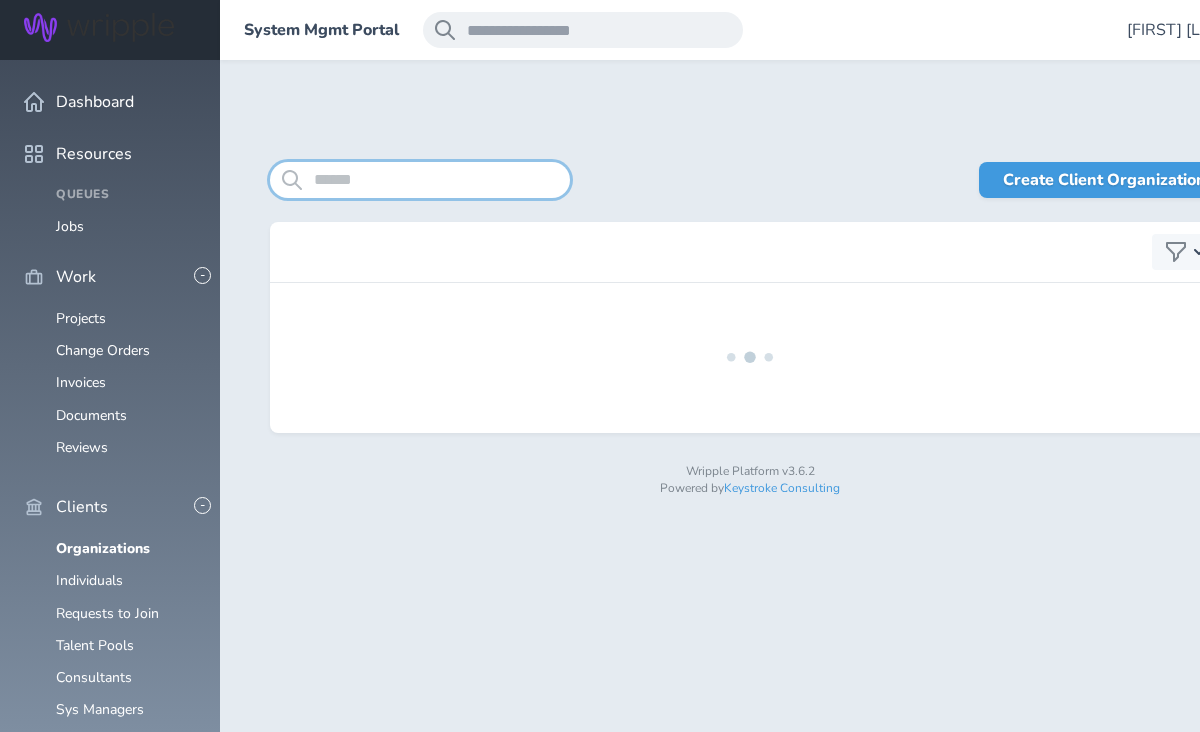 click at bounding box center (420, 180) 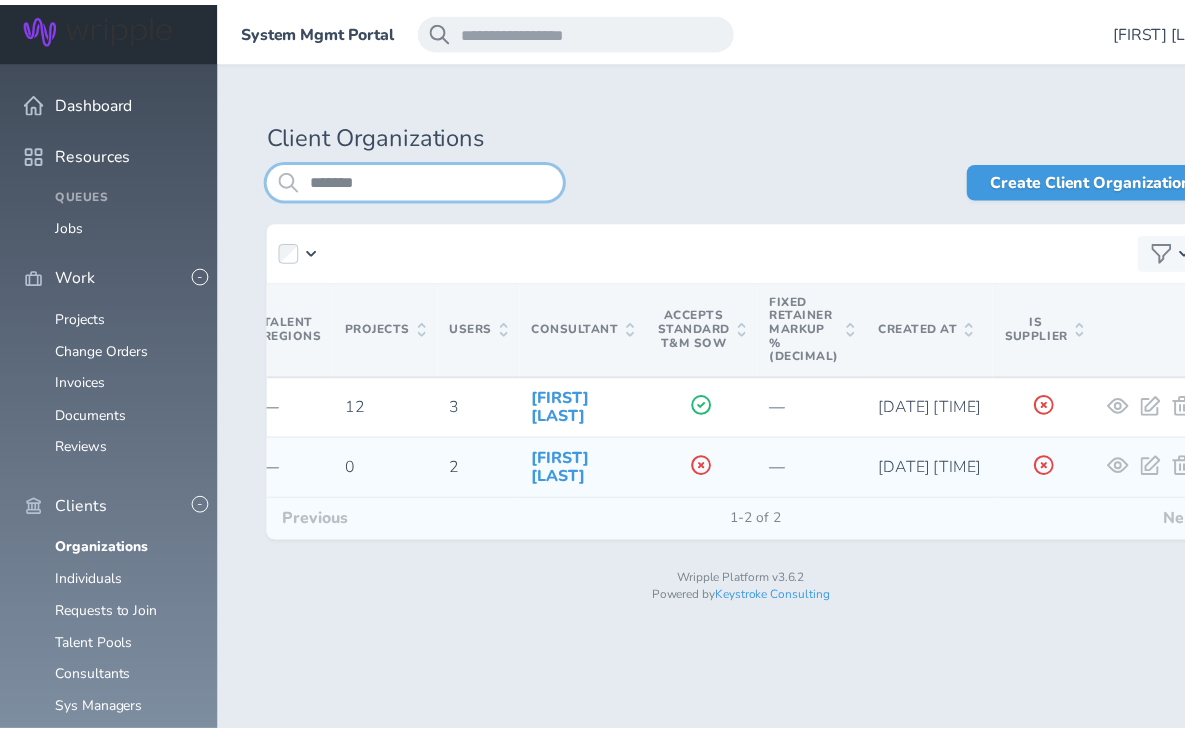 scroll, scrollTop: 0, scrollLeft: 1245, axis: horizontal 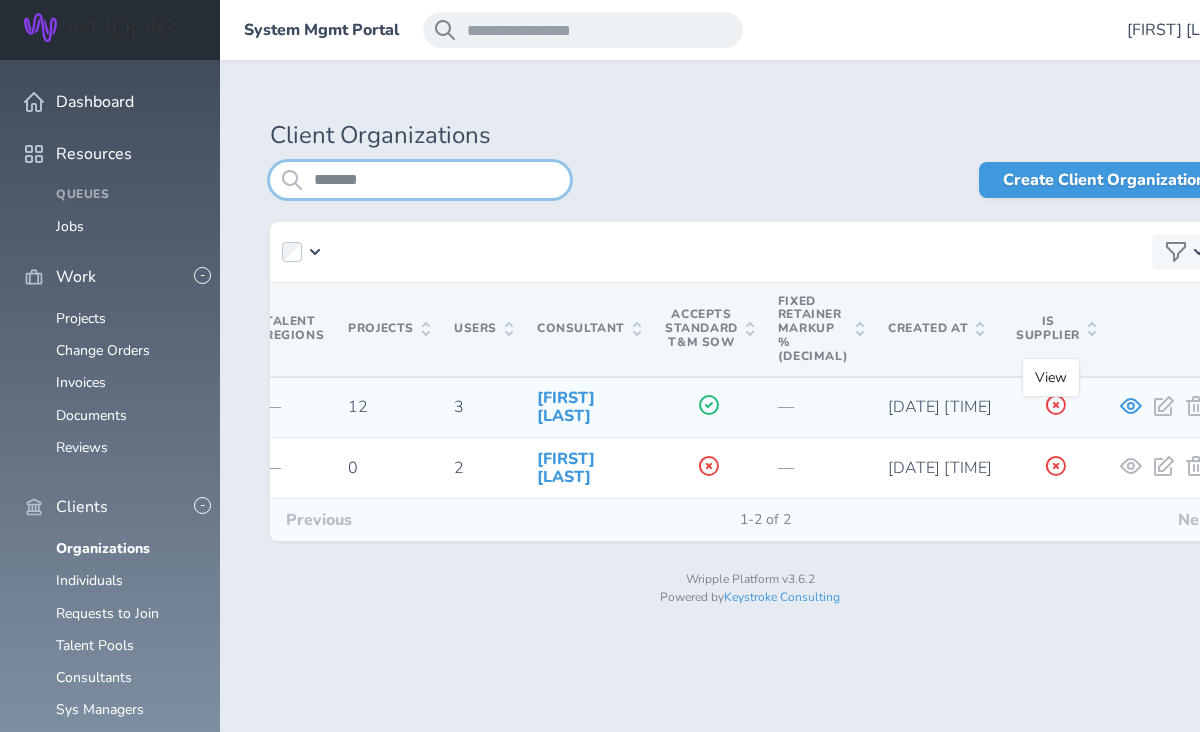 type on "*******" 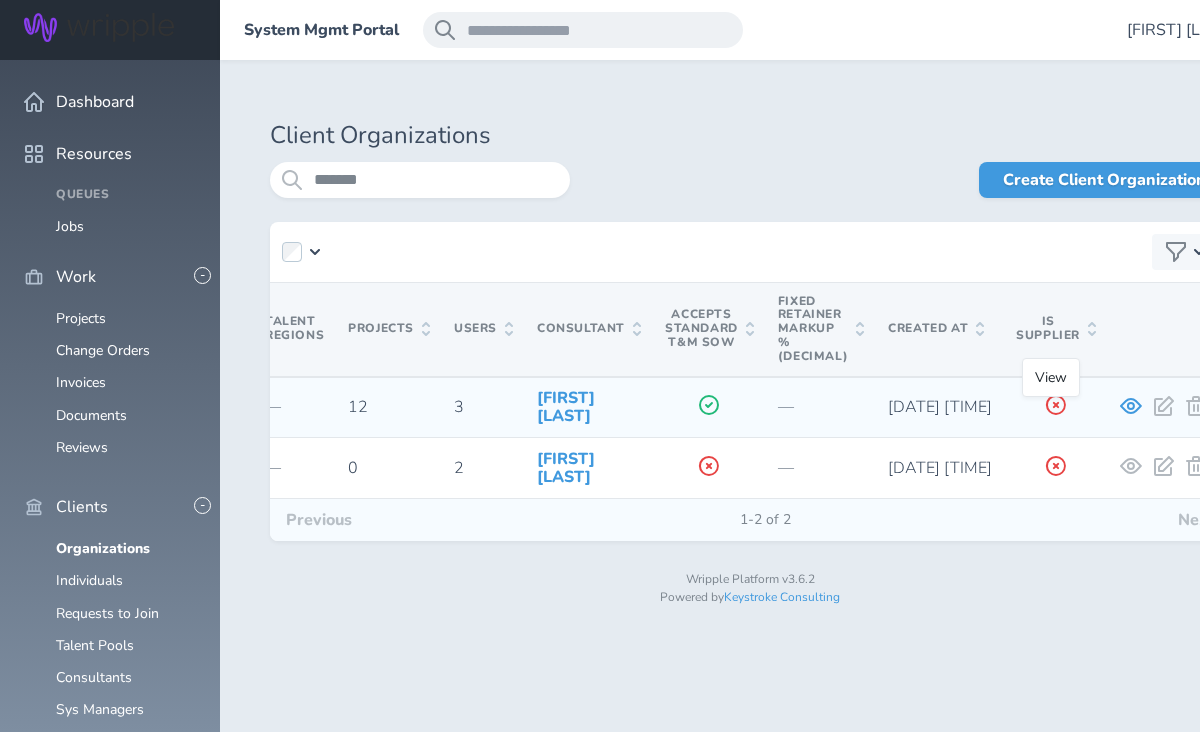 click 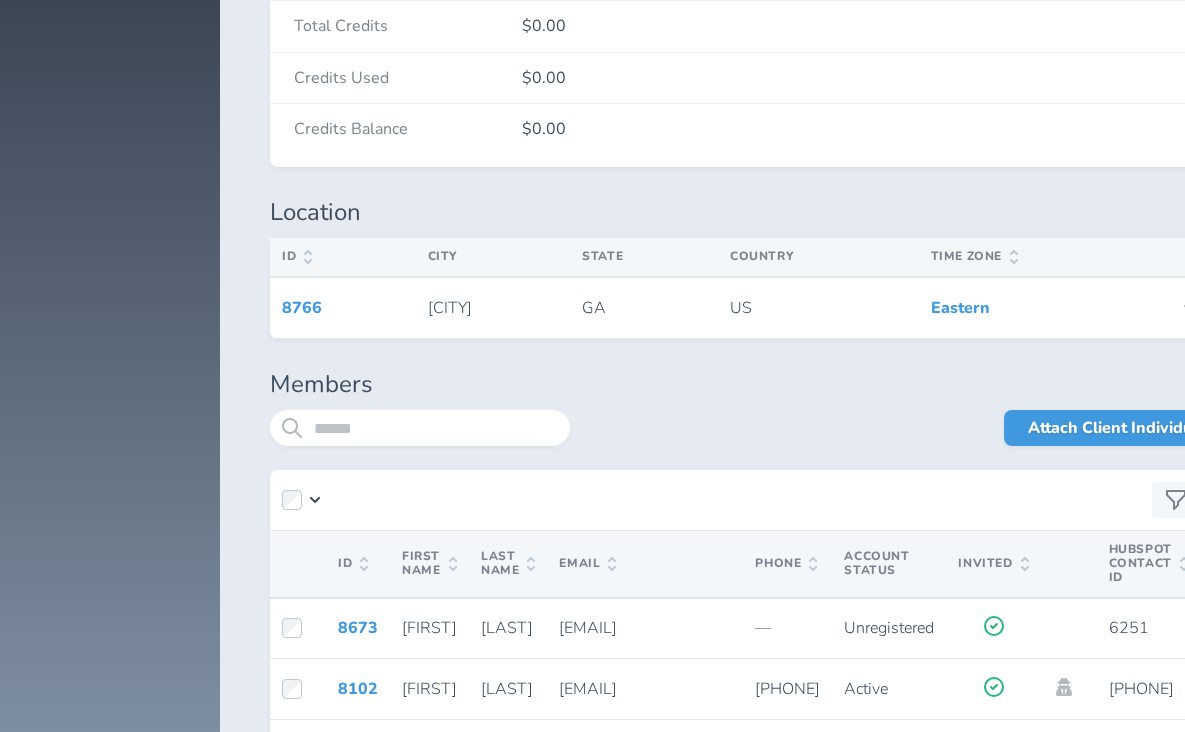 scroll, scrollTop: 3751, scrollLeft: 0, axis: vertical 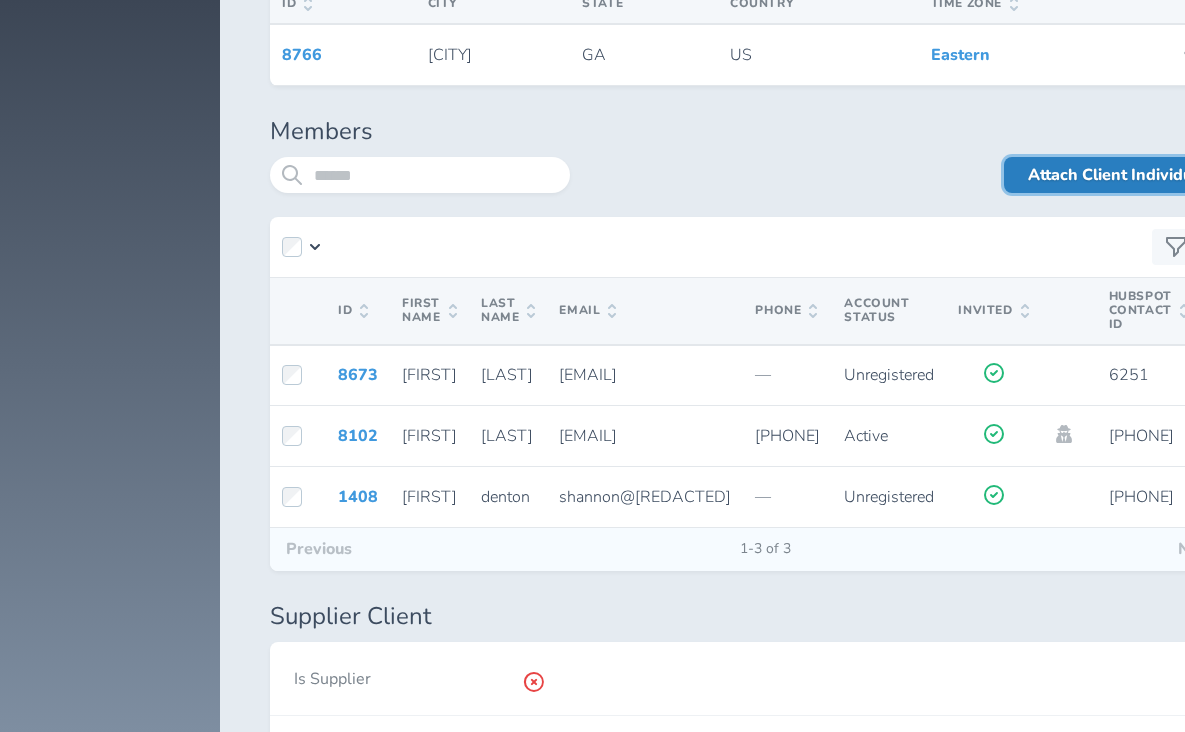 click on "Attach Client Individual" at bounding box center [1117, 175] 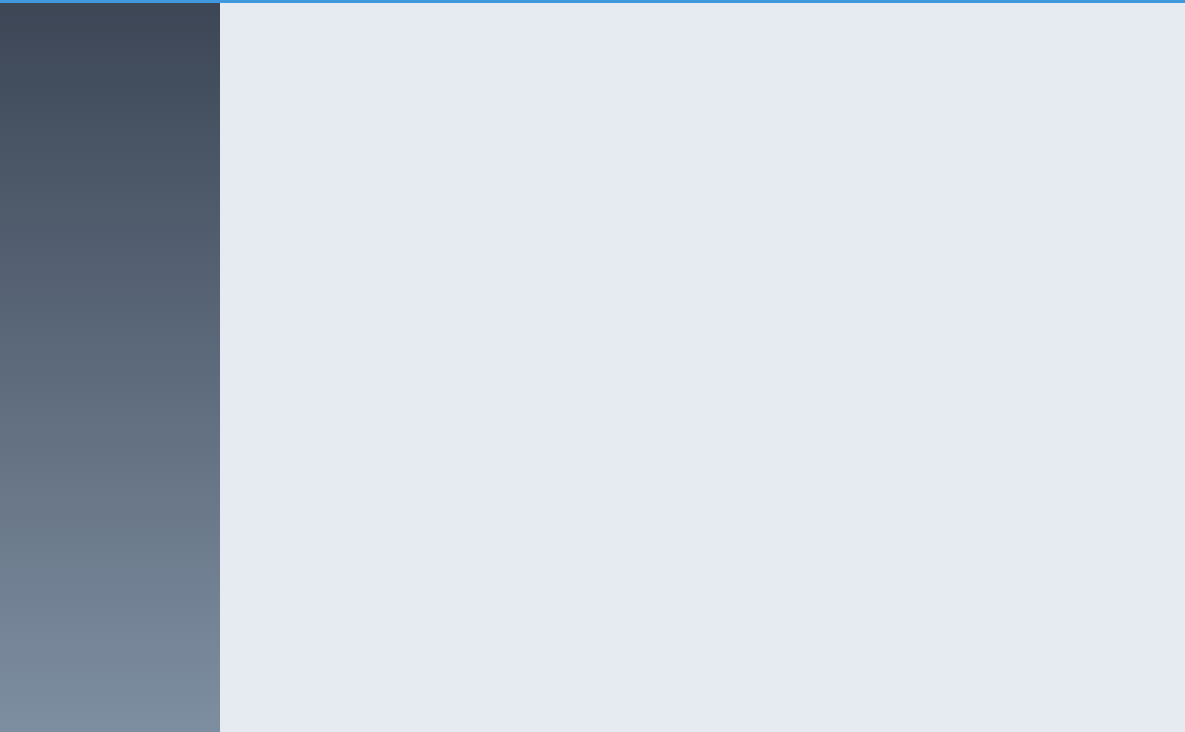 scroll, scrollTop: 0, scrollLeft: 0, axis: both 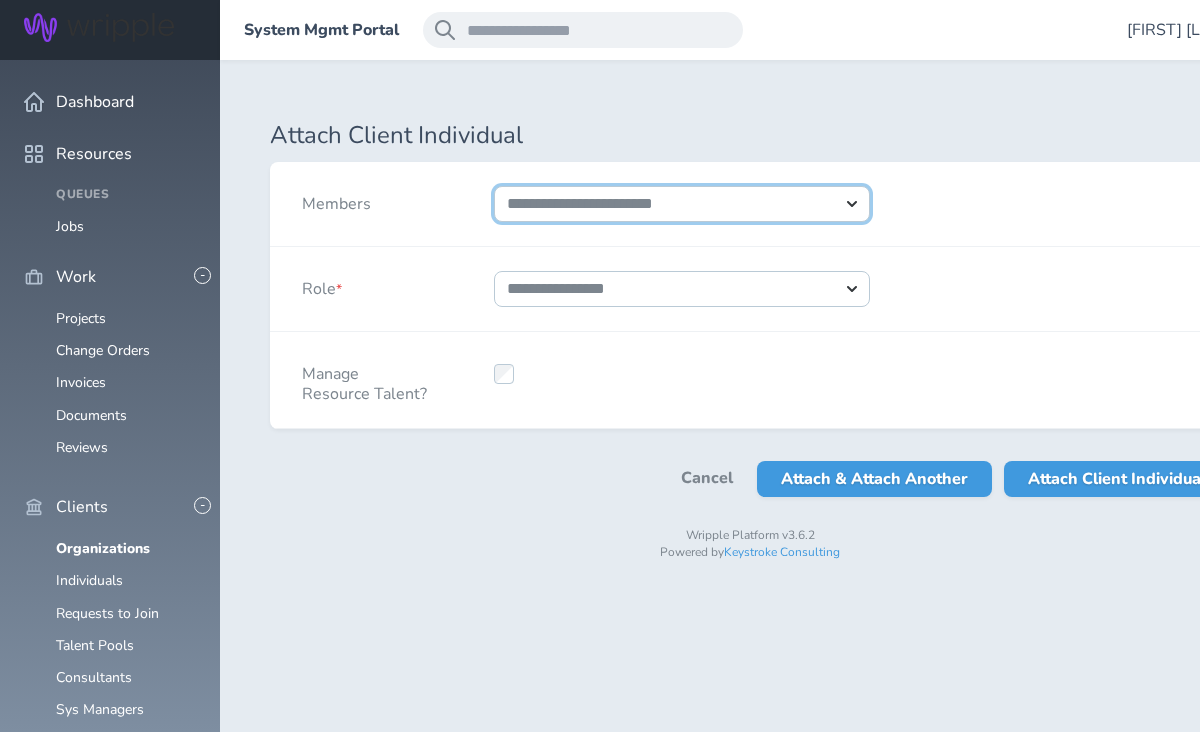 click on "**********" at bounding box center [682, 204] 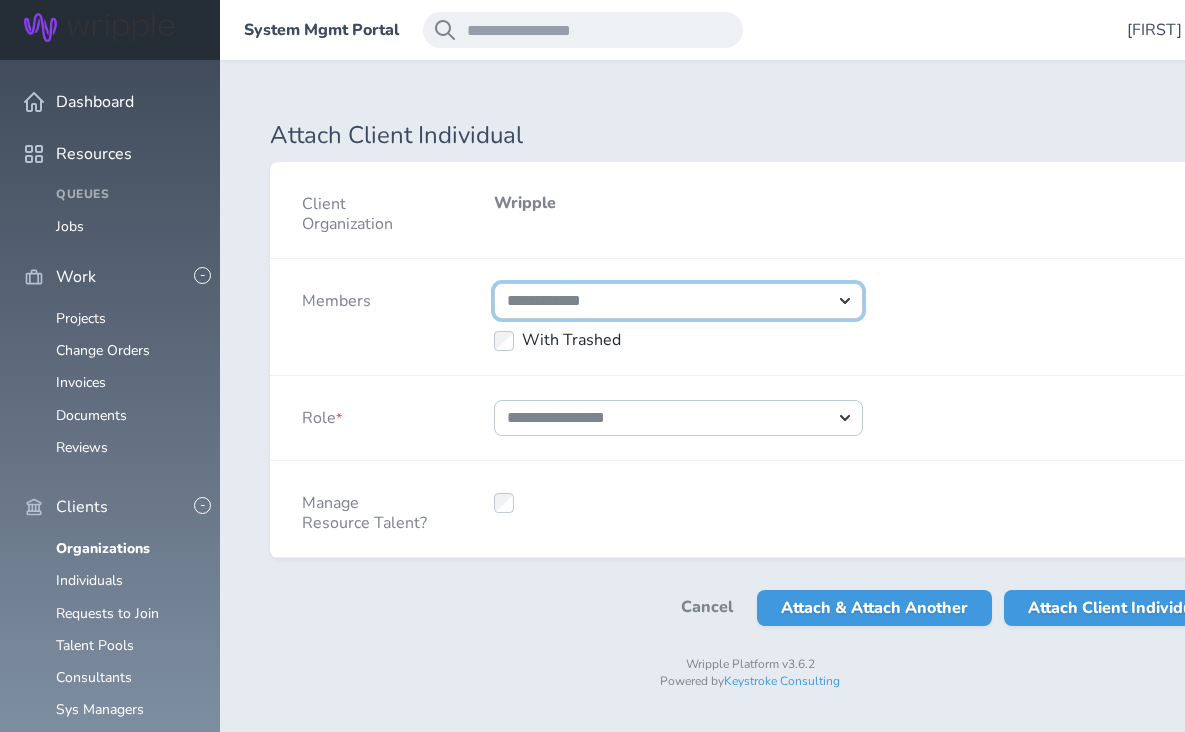 select on "*****" 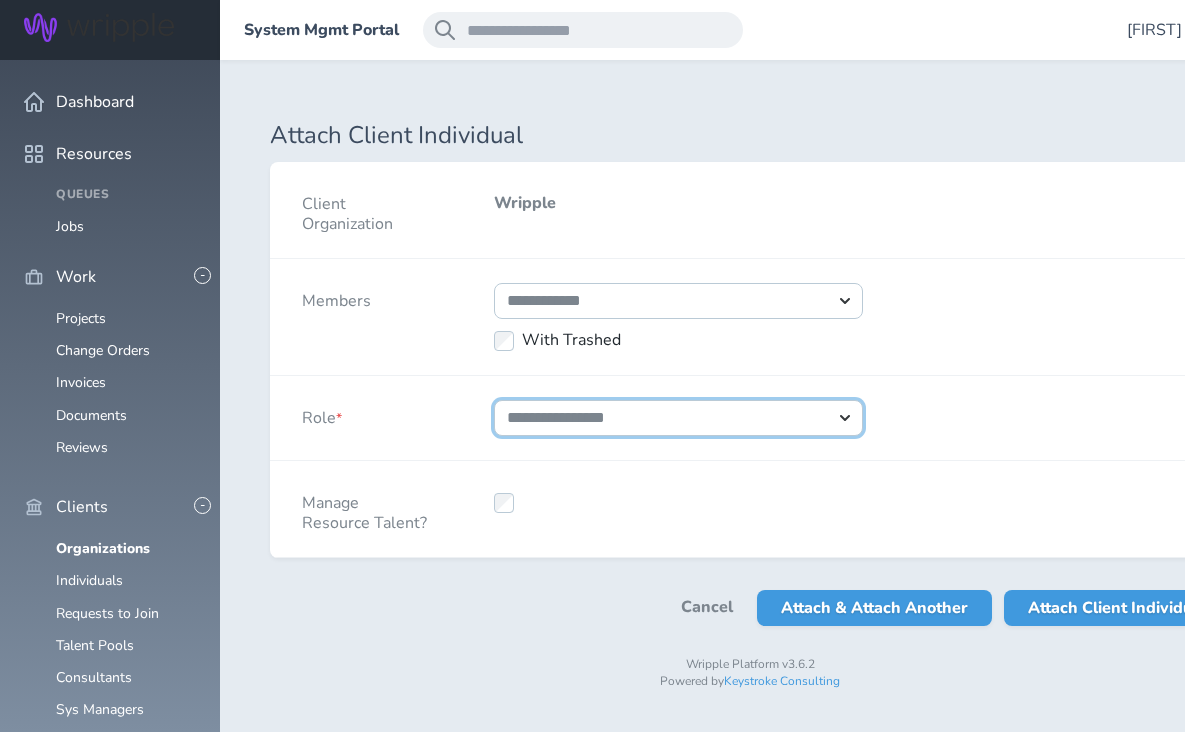 click on "**********" at bounding box center [678, 418] 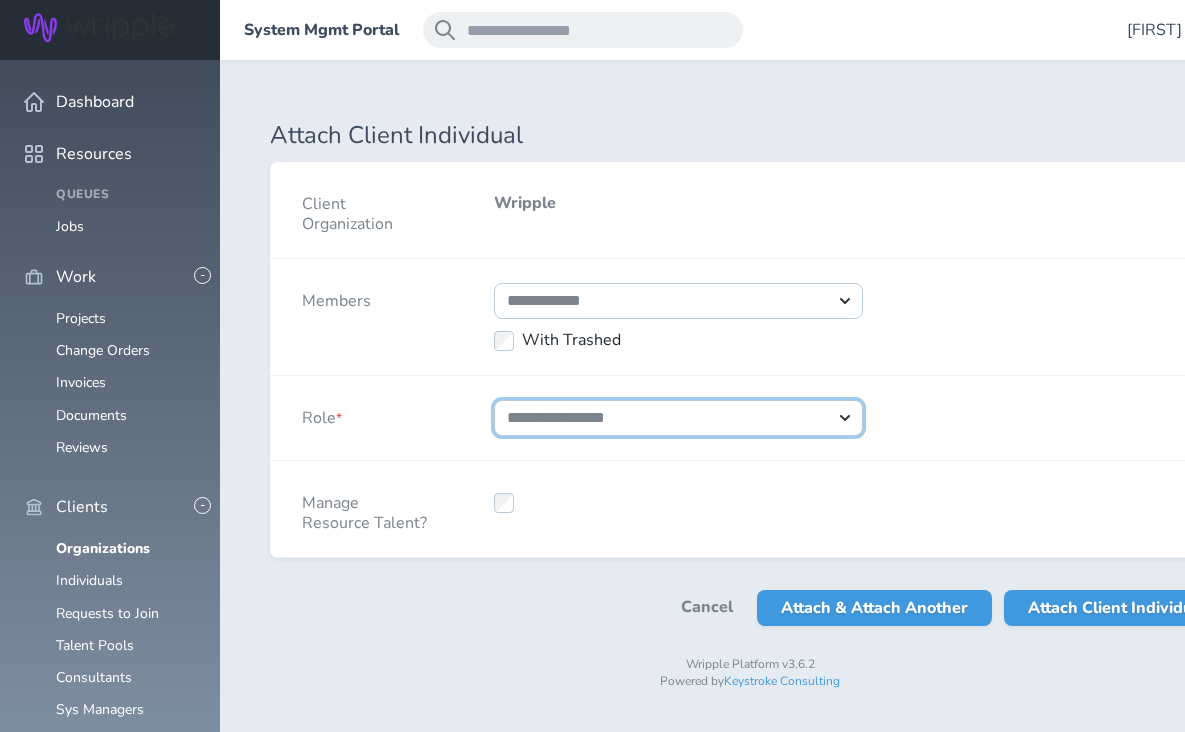 select on "*" 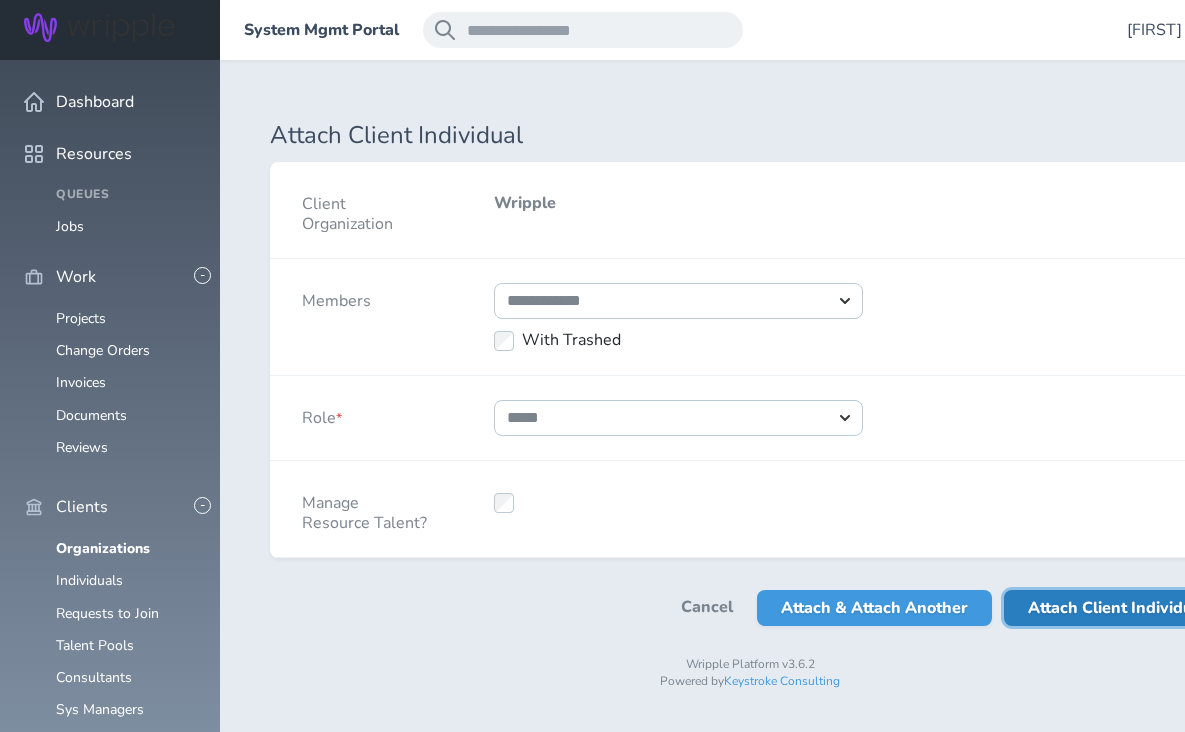click on "Attach Client Individual" at bounding box center [1117, 608] 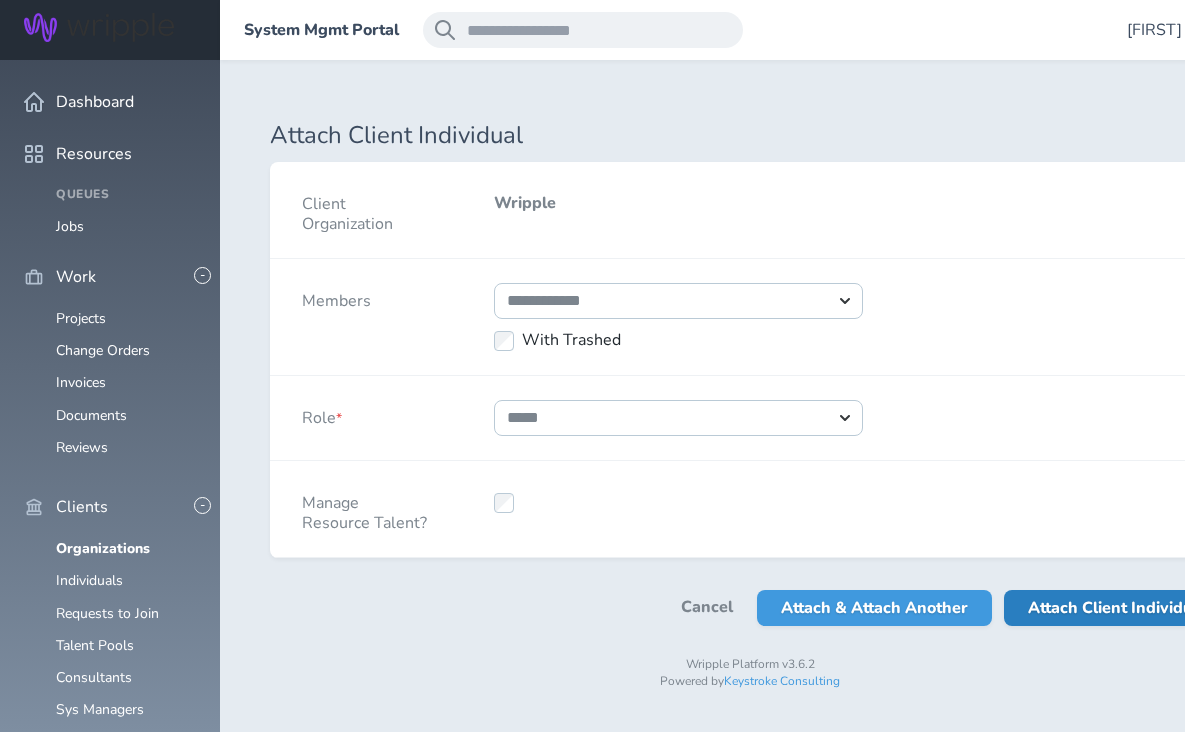 select 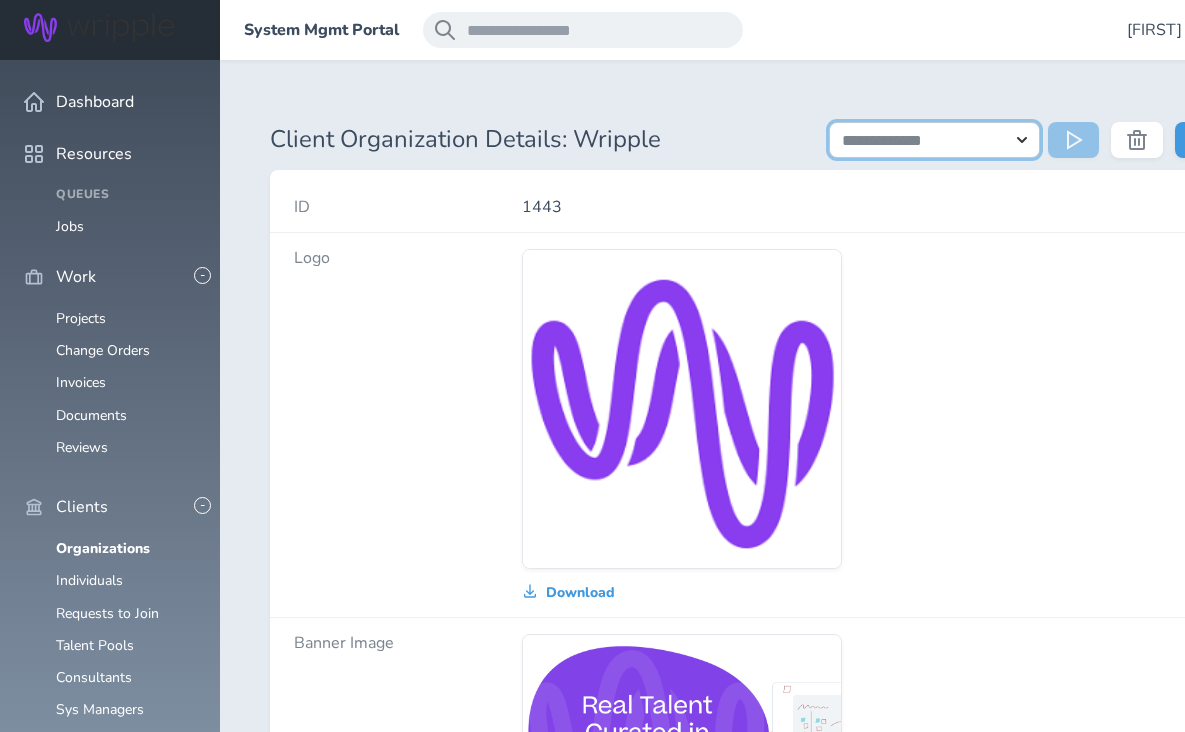click on "**********" at bounding box center (935, 140) 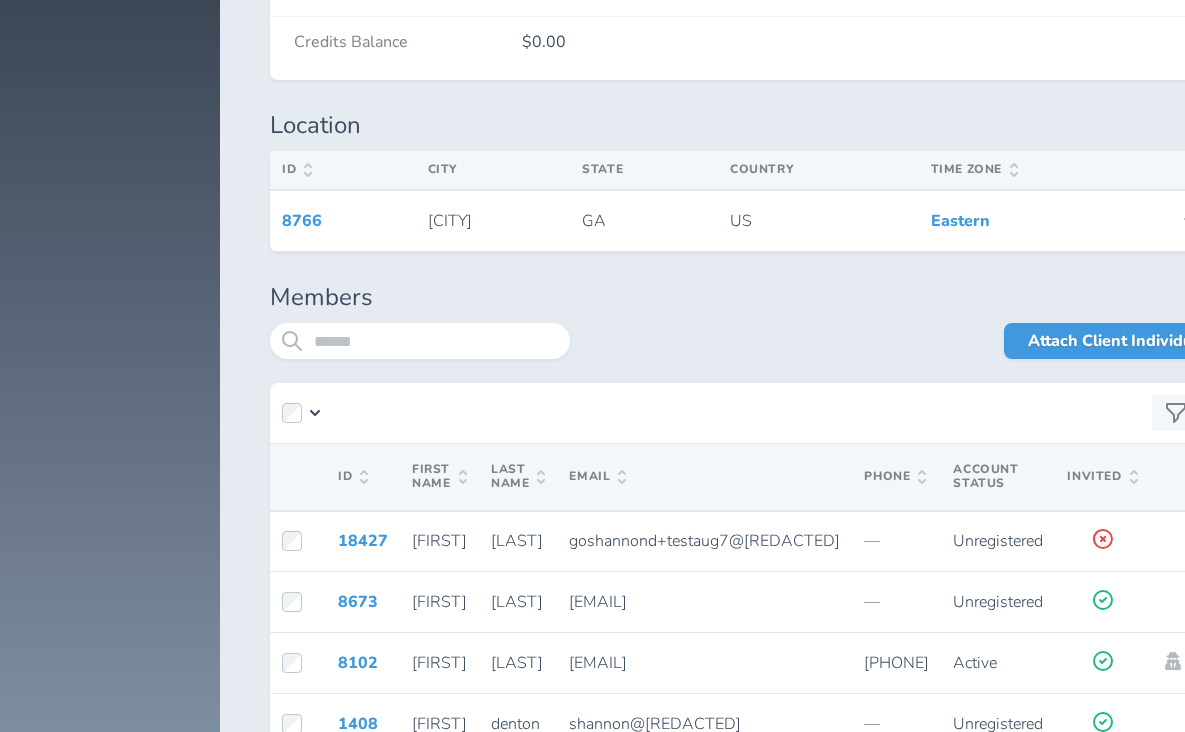 scroll, scrollTop: 3899, scrollLeft: 0, axis: vertical 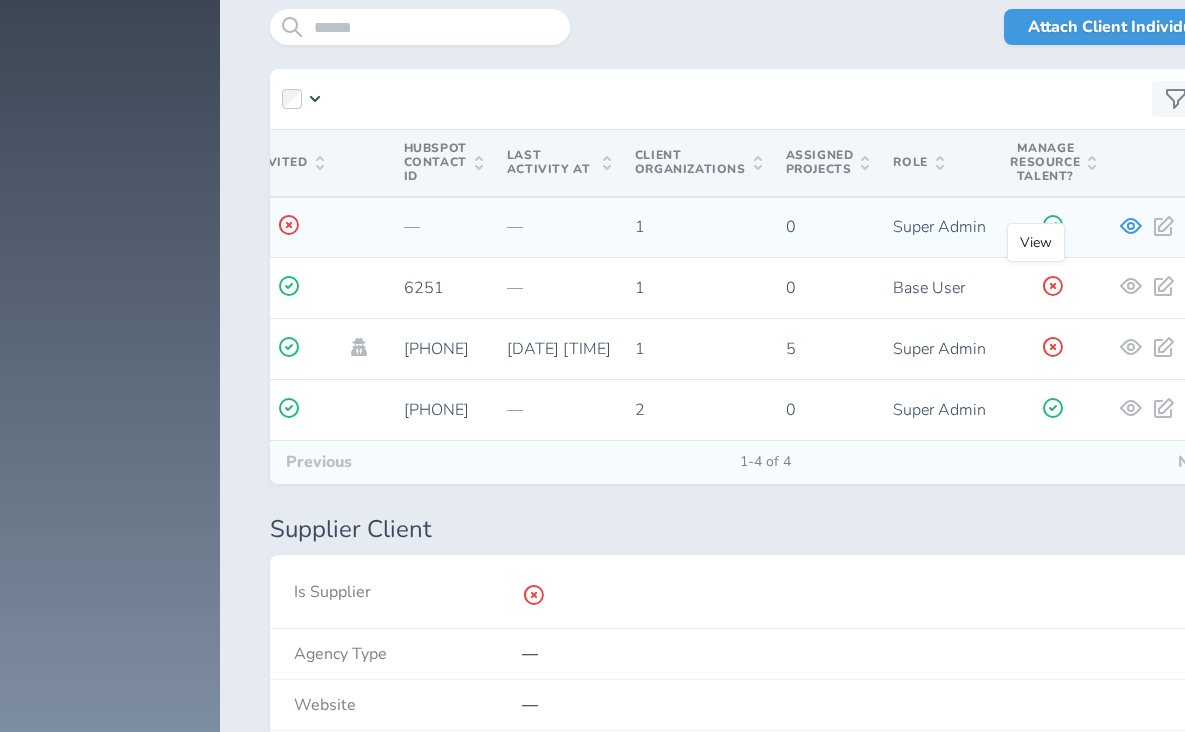 click 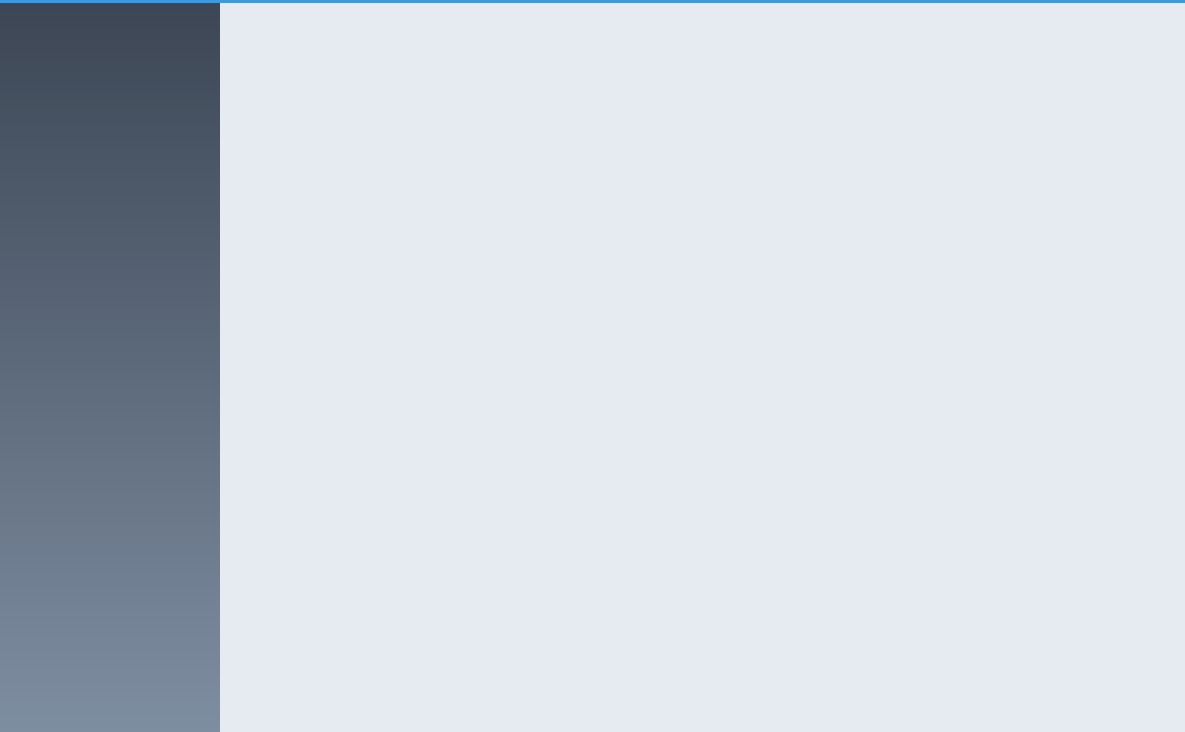 scroll, scrollTop: 0, scrollLeft: 0, axis: both 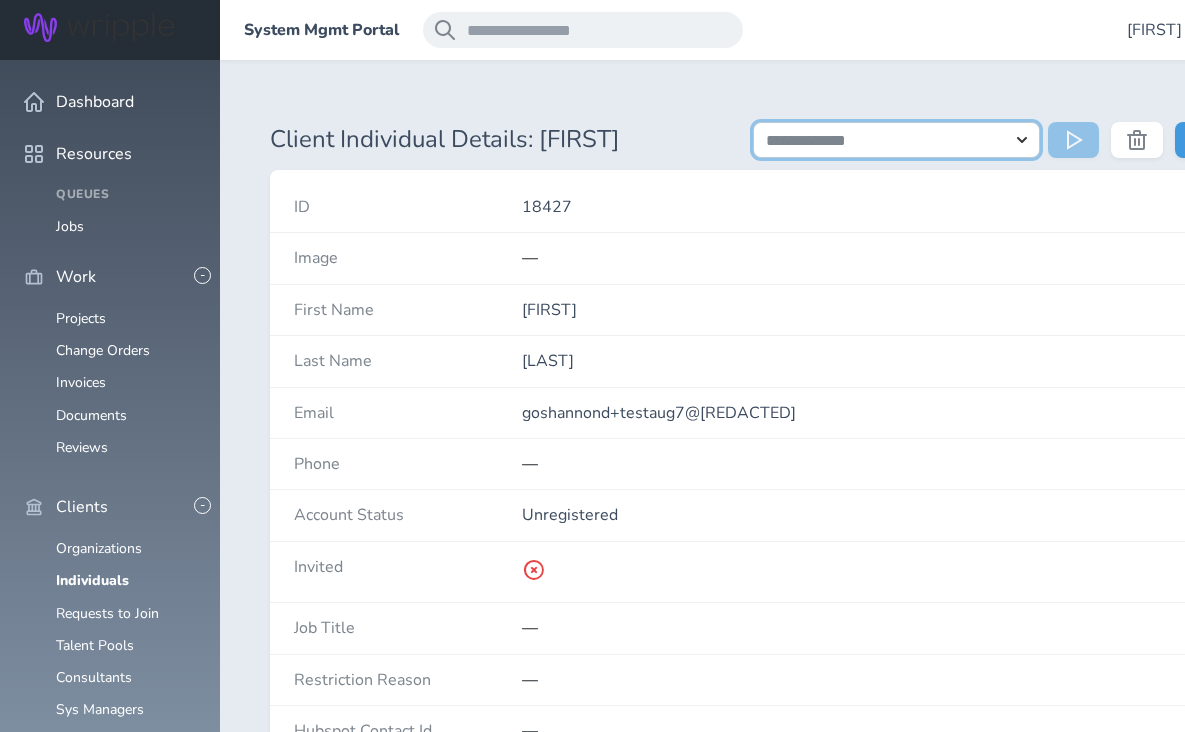 click on "**********" at bounding box center (897, 140) 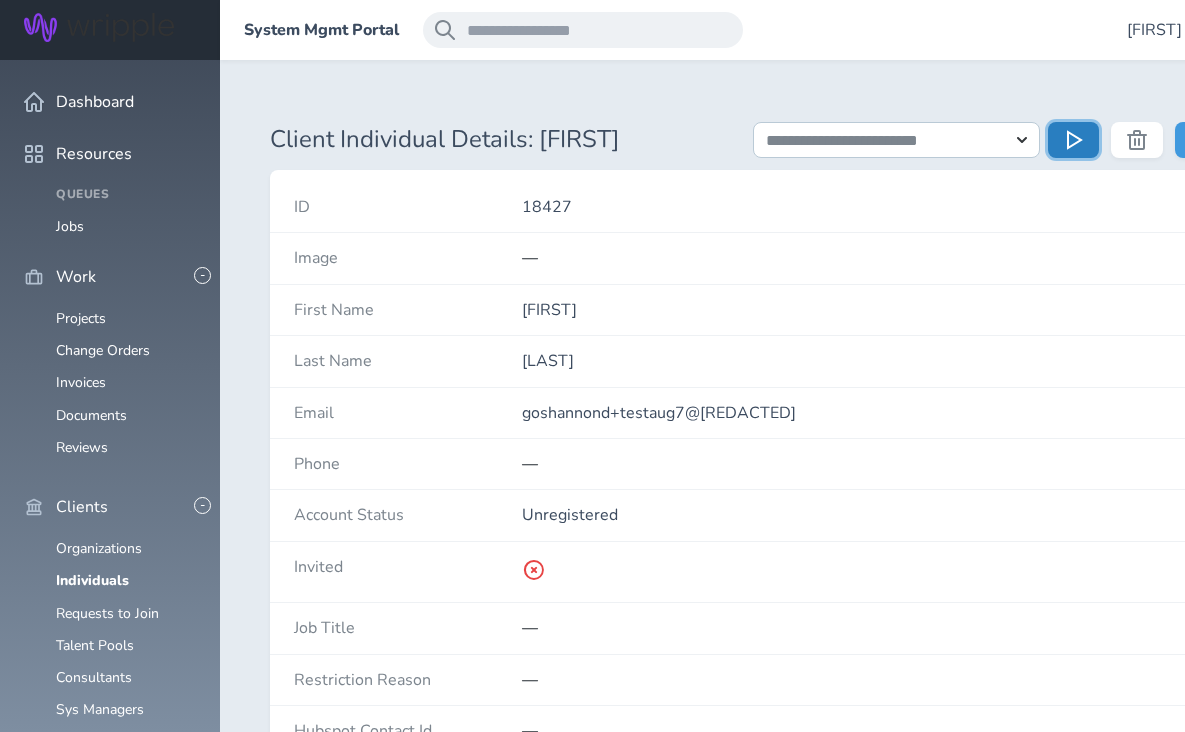 click 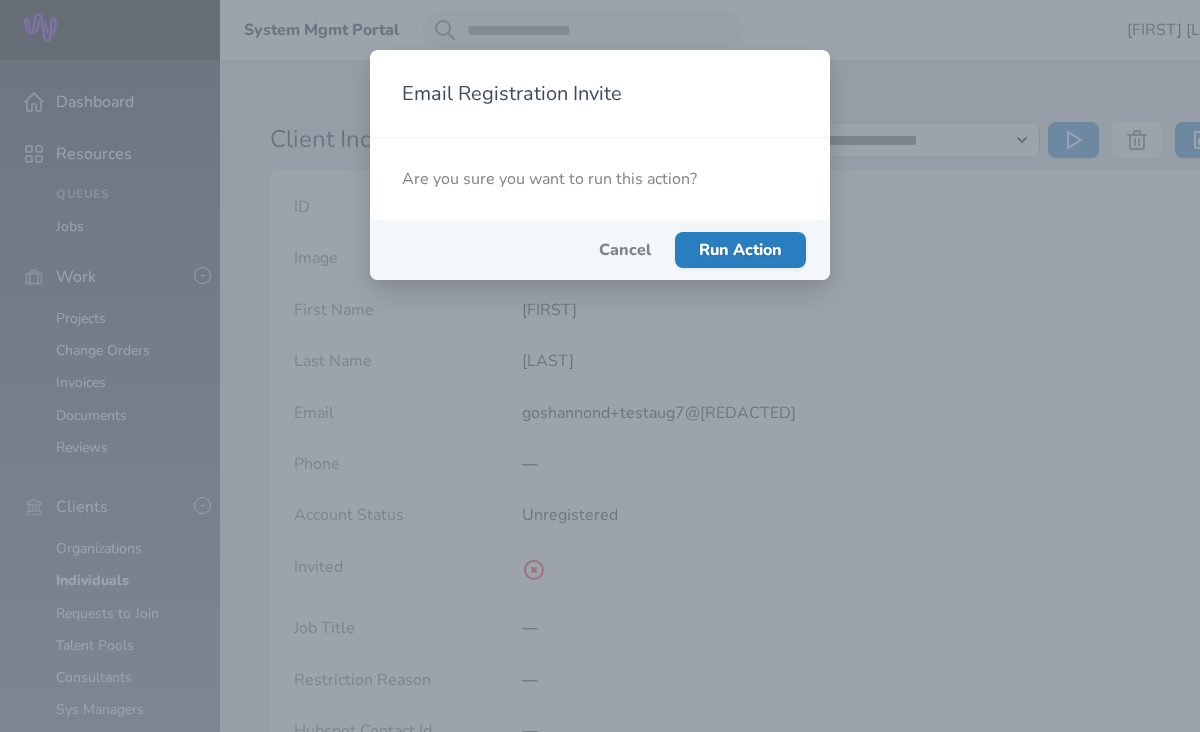 click on "Run Action" at bounding box center [740, 250] 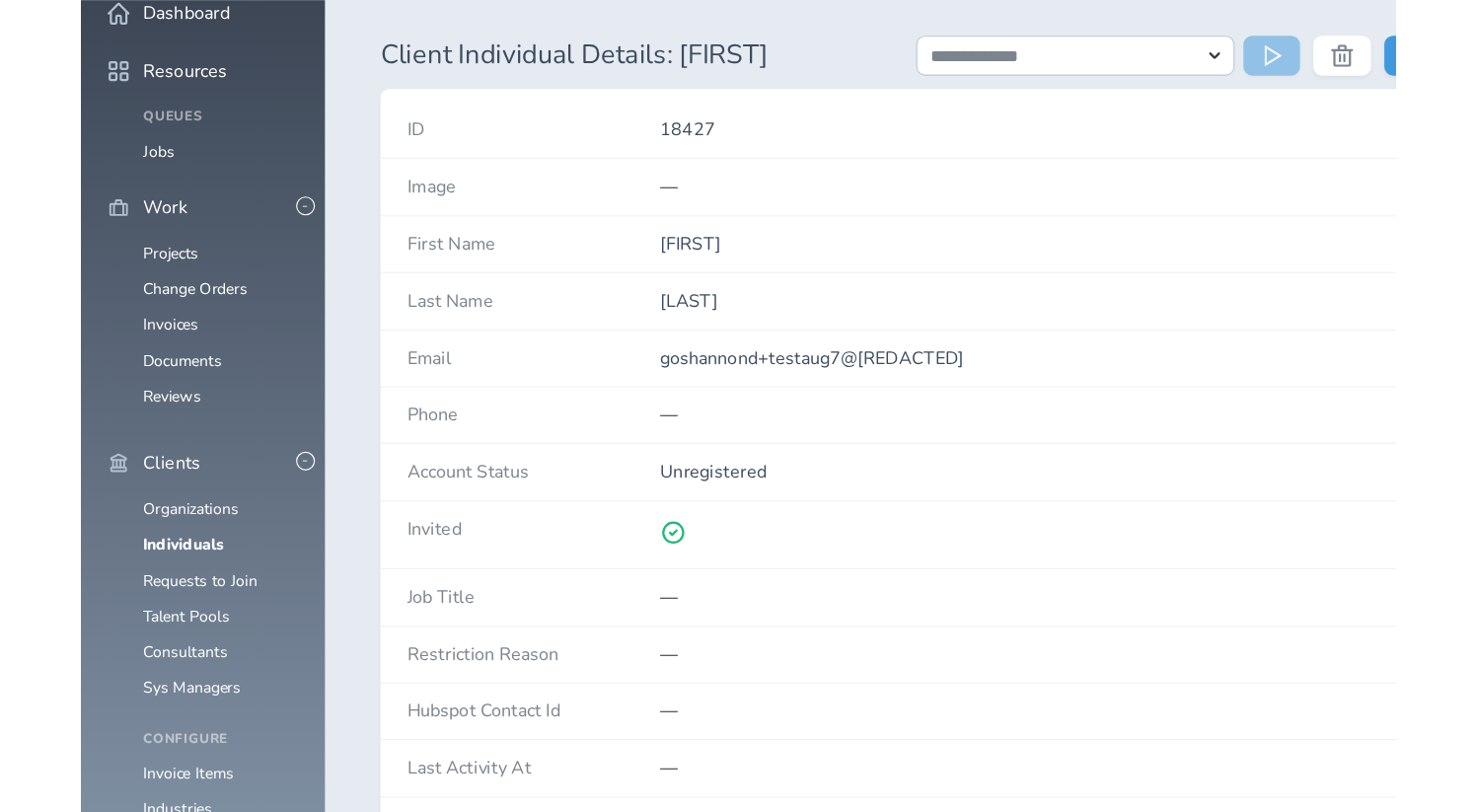 scroll, scrollTop: 0, scrollLeft: 0, axis: both 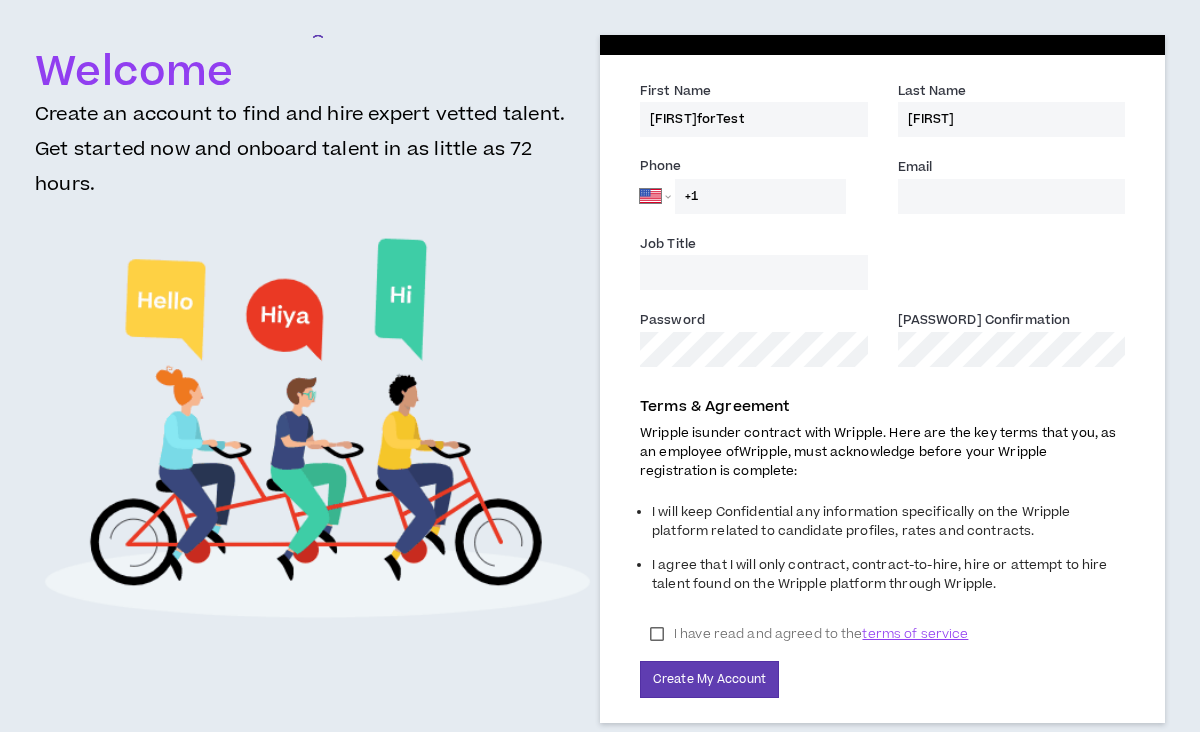 select on "US" 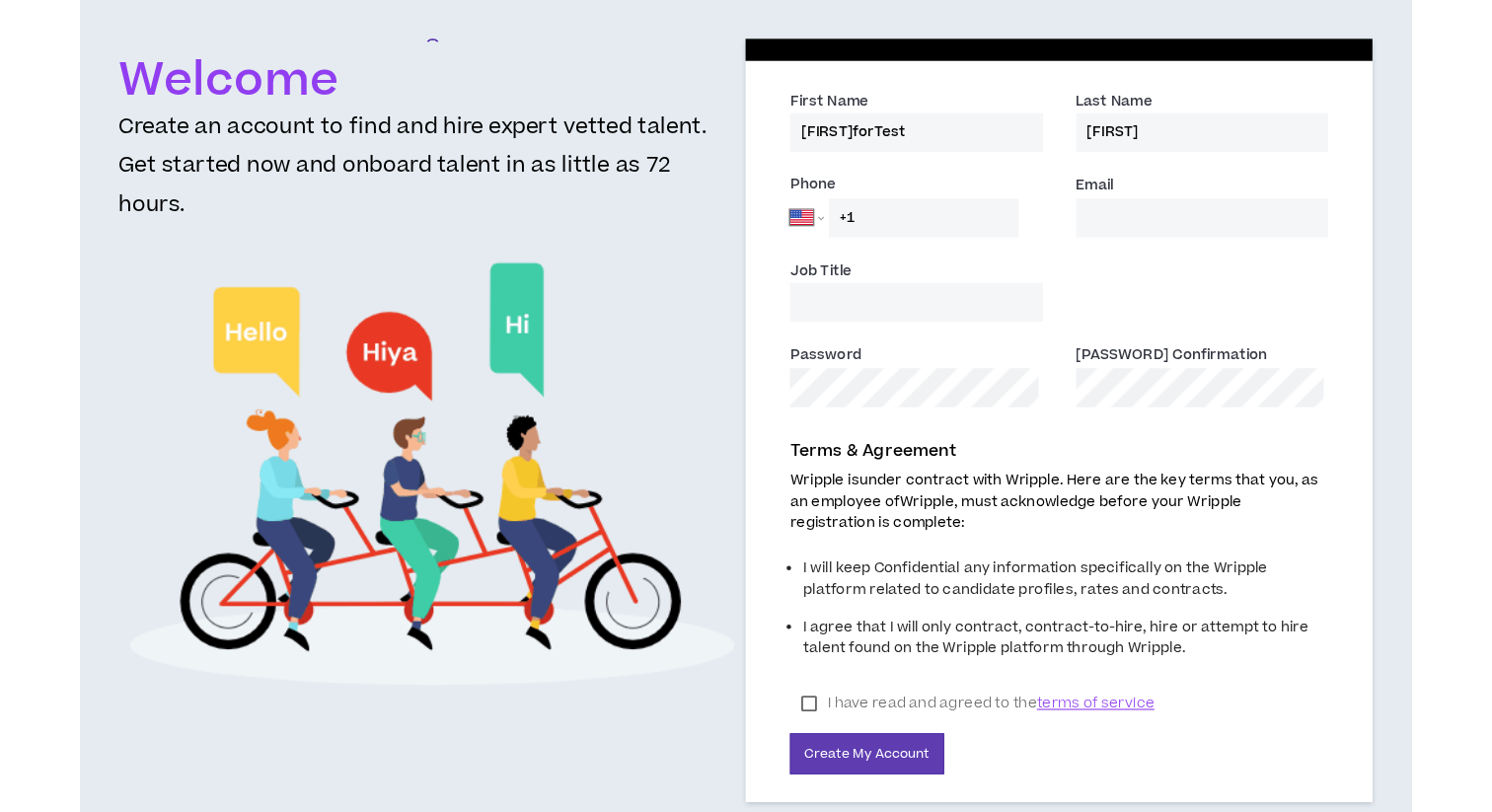 scroll, scrollTop: 0, scrollLeft: 0, axis: both 